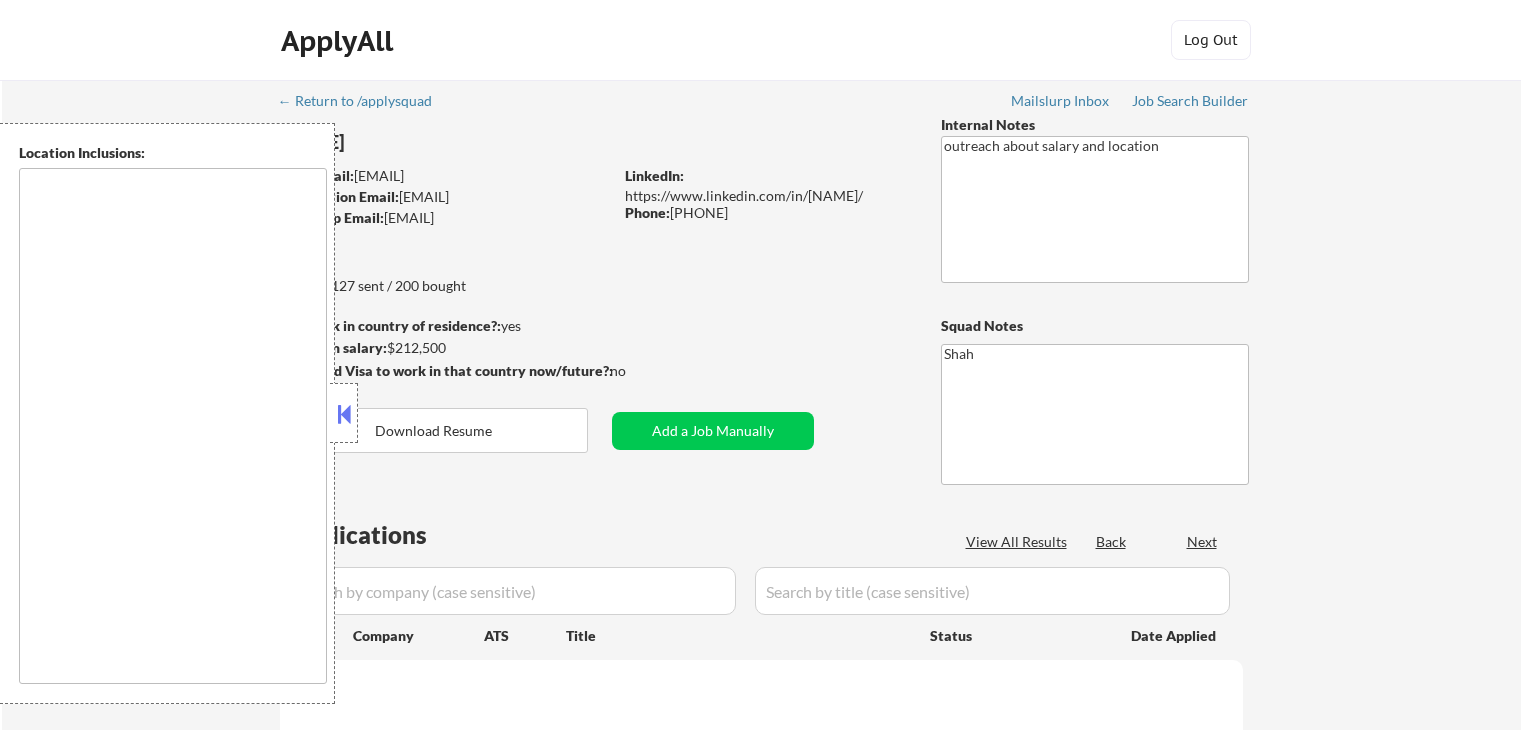 type on "[City], [State] [City], [State] [City], [State] [City], [State] [City], [State] [City], [State] [City], [State] [City], [State] [City], [State] [City], [State] [City], [State] [City], [State] [City], [State] [City], [State] [City], [State] [City], [State] [City], [State] [City], [State] [City], [State] [City], [State] [City], [State] [City], [State] [City], [State] [City], [State] [City], [State] [City], [State] [City], [State] [City], [State] [City], [State] [City], [State] [City], [State] [City], [State] [City], [State] [City], [State] [City], [State] [City], [State] [City], [State] [City], [State] [City], [State] [City], [State] [City], [State] [City], [State] [City], [State] [City], [State] [City], [State] [City], [State] [City], [State] [City], [State] [City], [State] [City], [State] [City], [State] [City], [State] [City], [State] [City], [State] [City] ..." 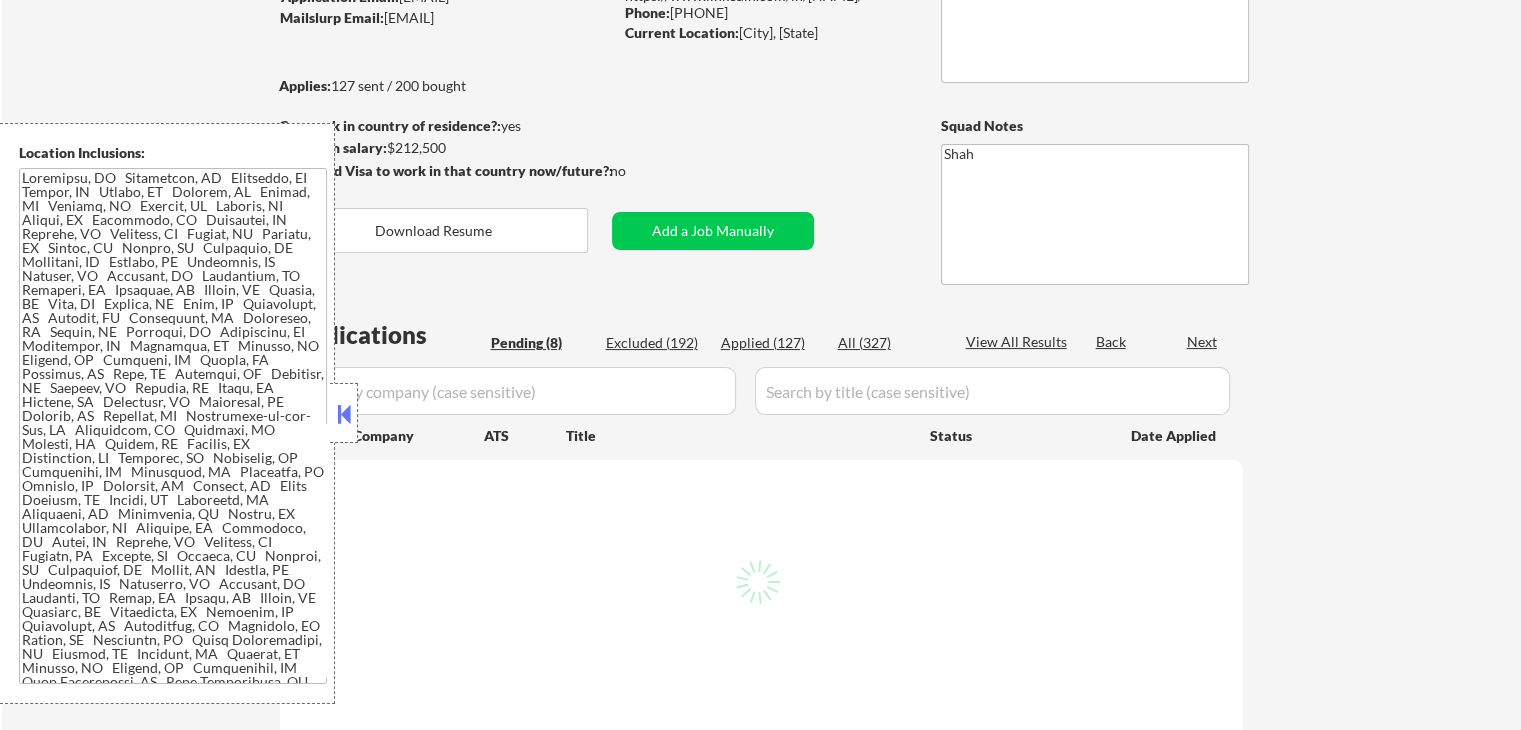 select on ""pending"" 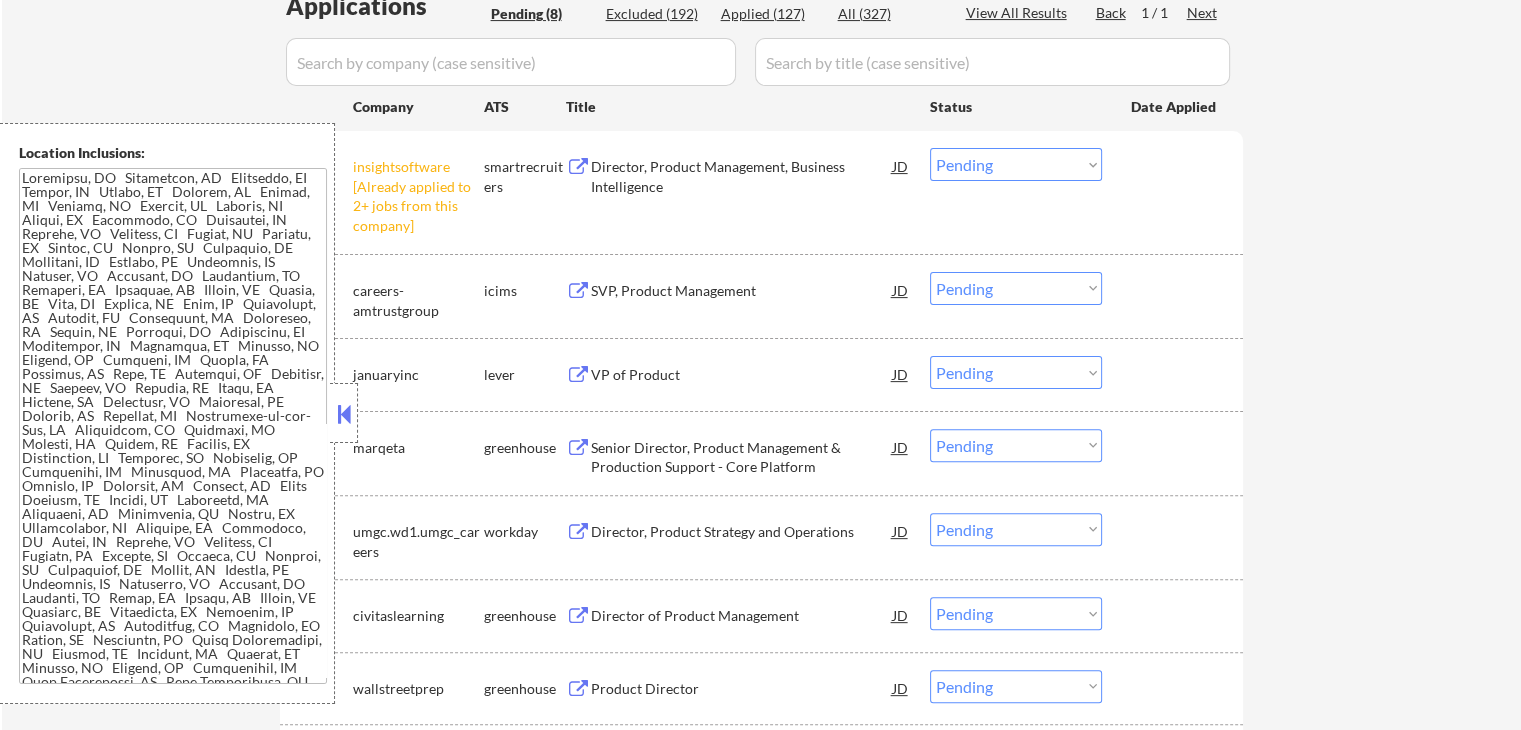 scroll, scrollTop: 600, scrollLeft: 0, axis: vertical 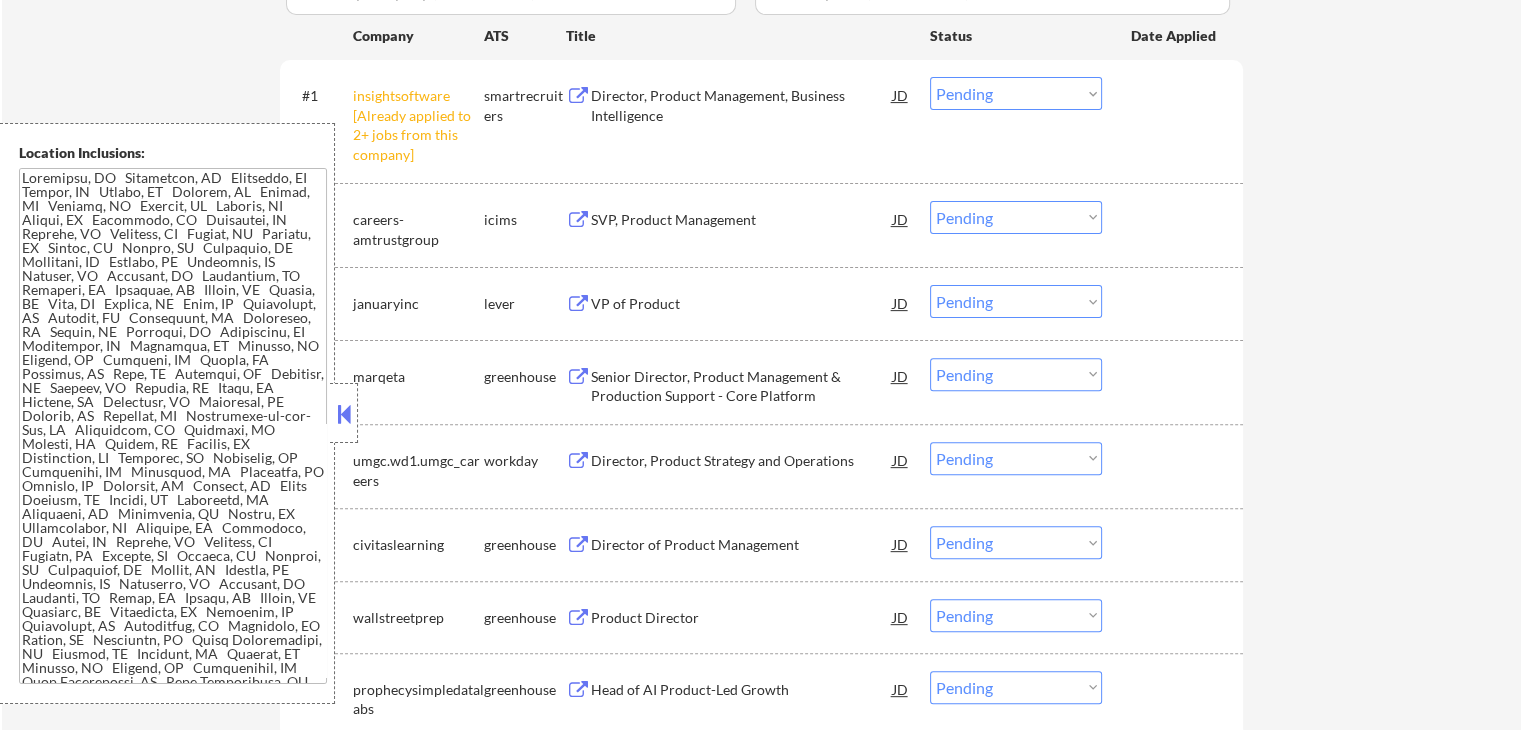 click on "VP of Product" at bounding box center (742, 304) 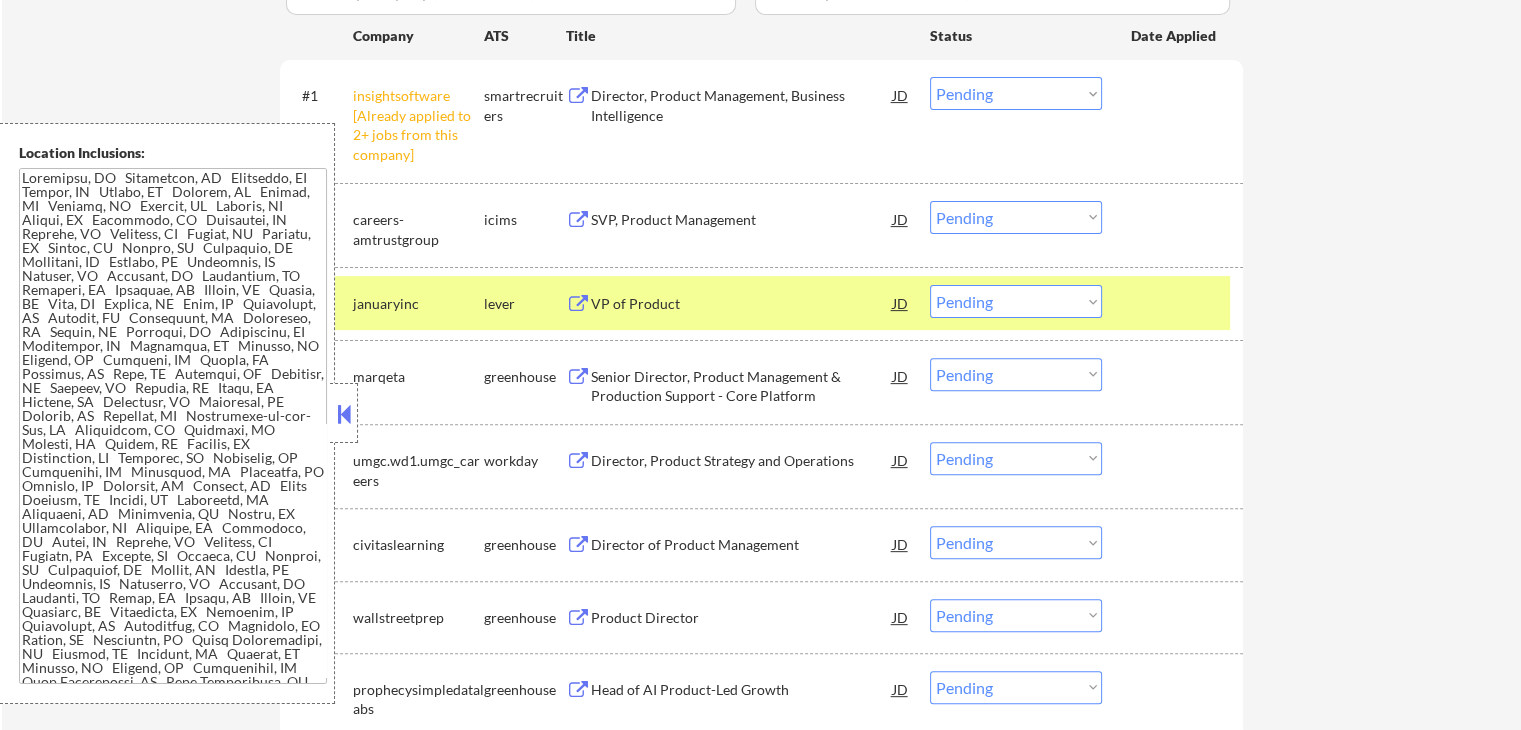 click on "Senior Director, Product Management & Production Support - Core Platform" at bounding box center (742, 386) 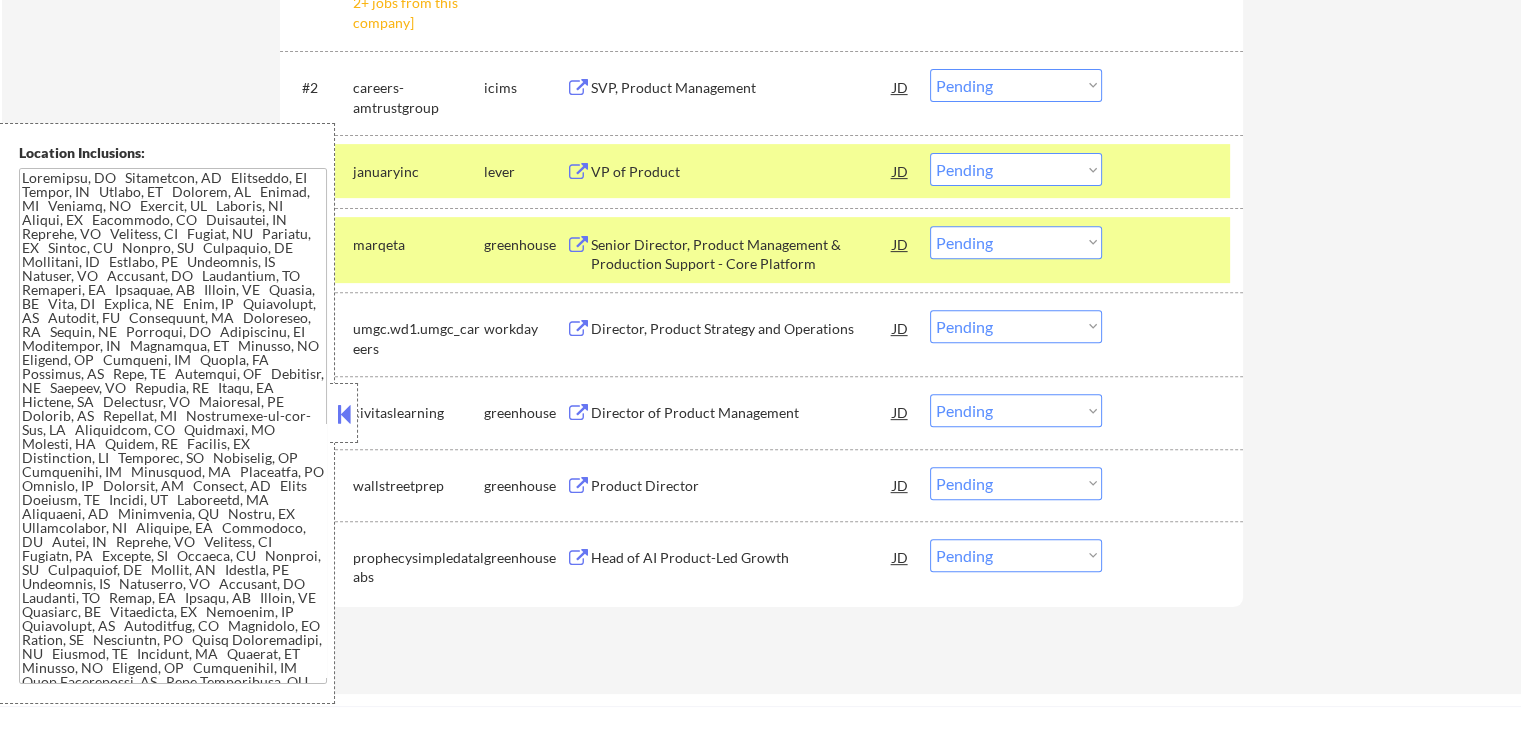 scroll, scrollTop: 800, scrollLeft: 0, axis: vertical 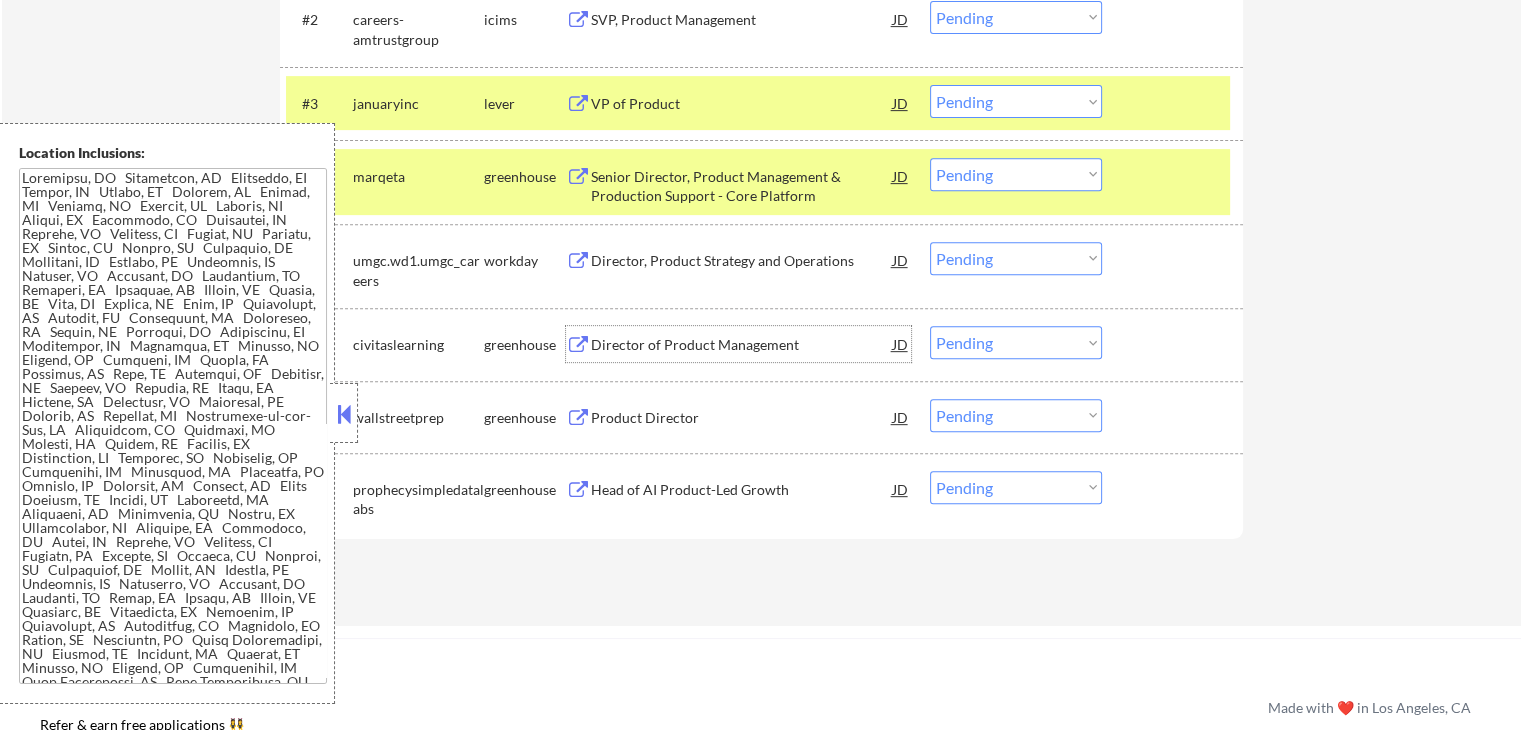 click on "Director of Product Management" at bounding box center (742, 345) 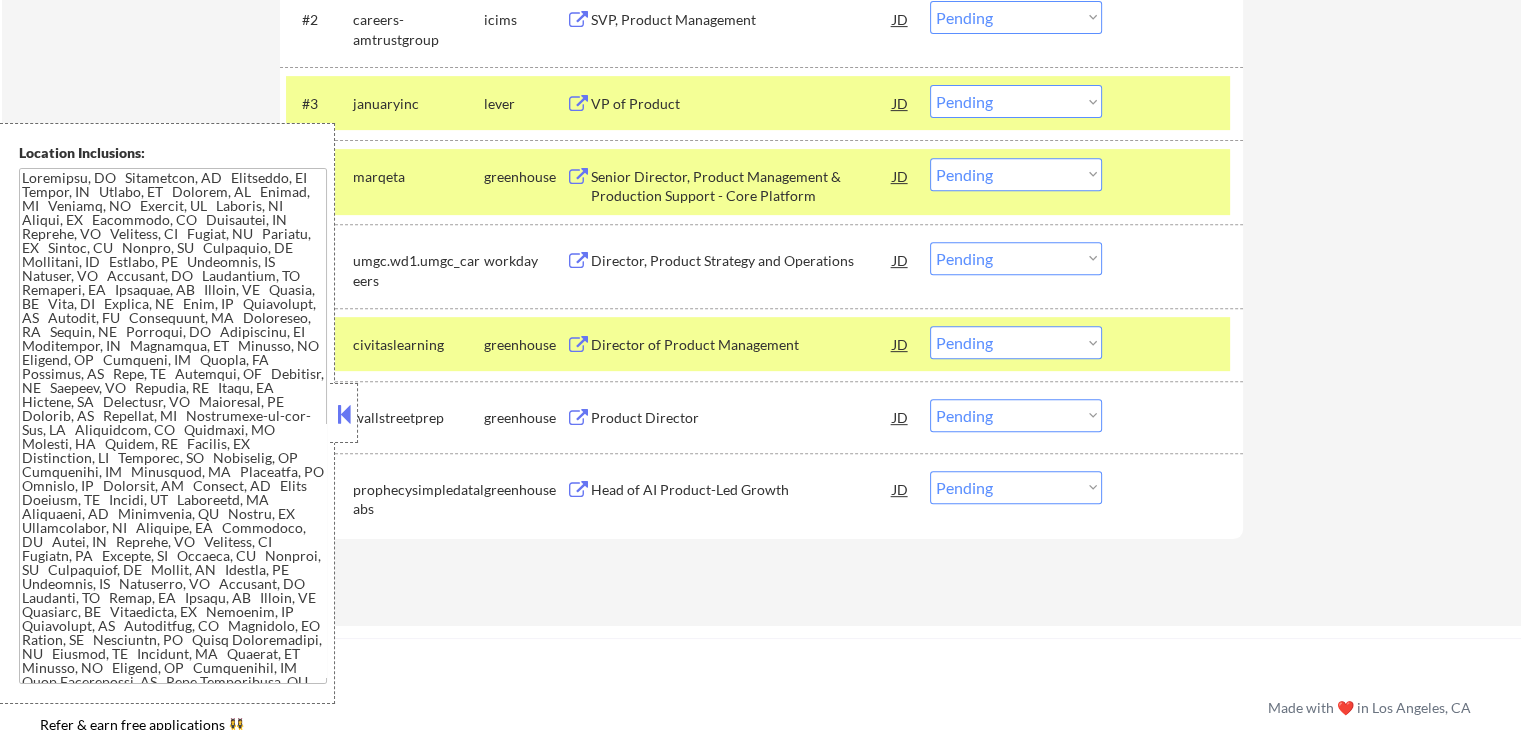 click on "Product Director" at bounding box center [742, 418] 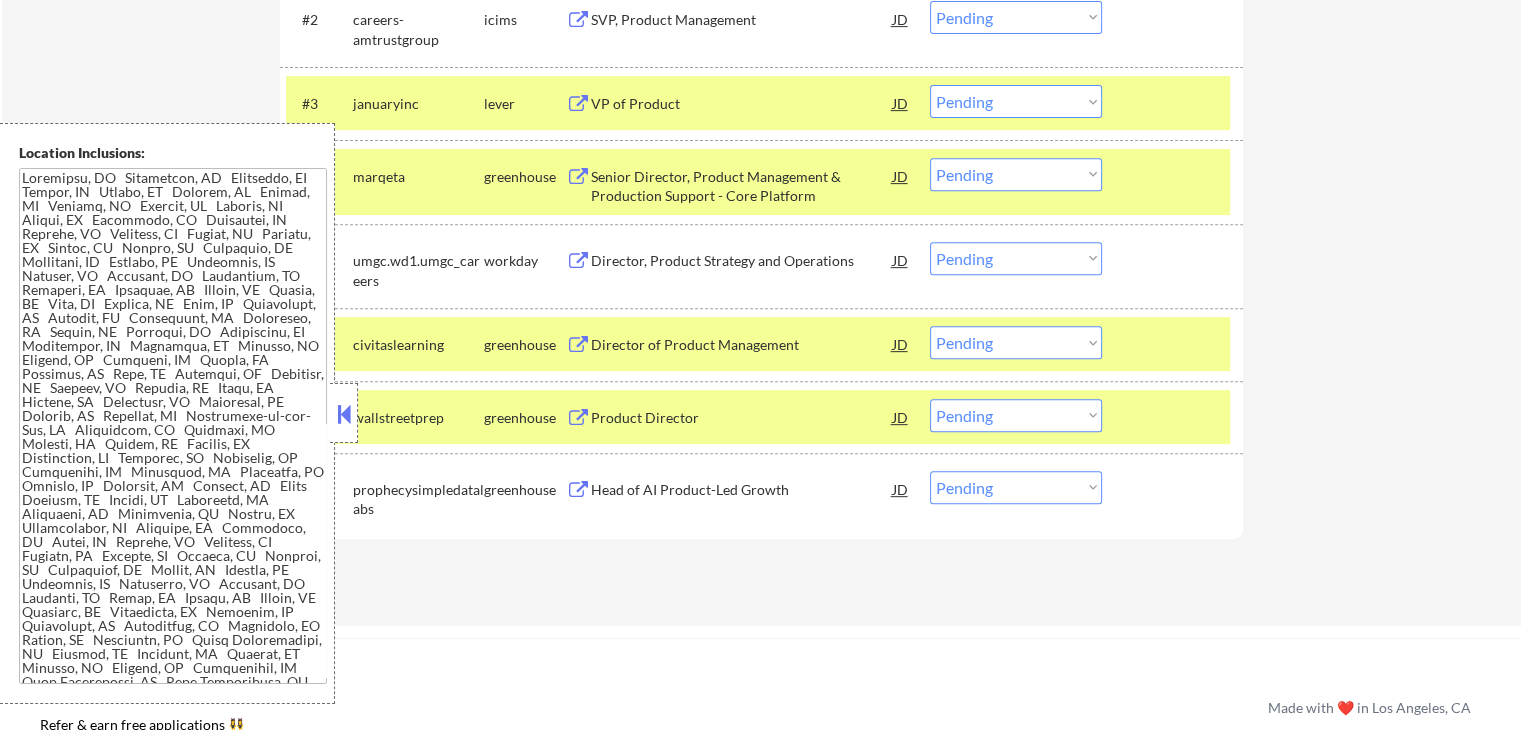 click on "Head of AI Product-Led Growth" at bounding box center [742, 490] 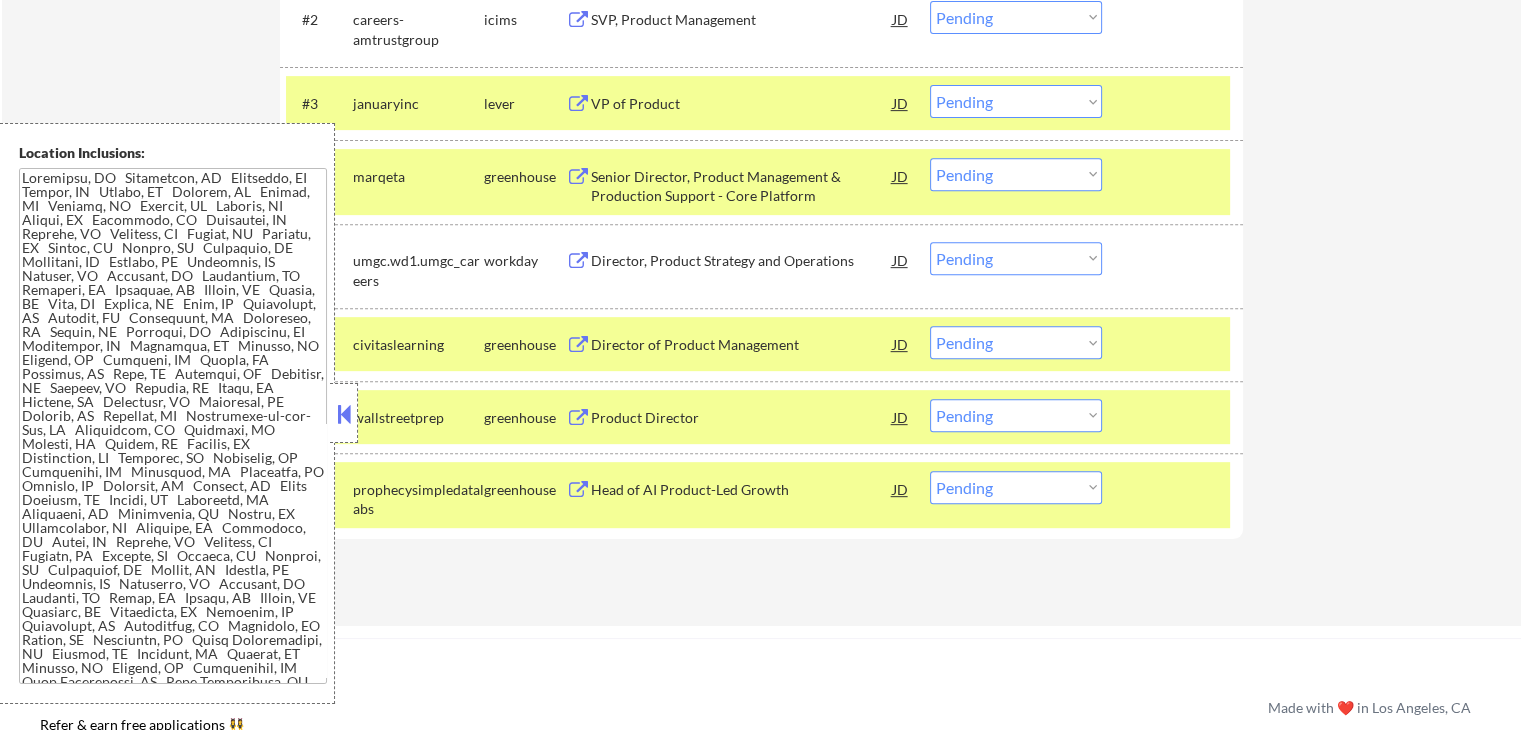 select on ""pending"" 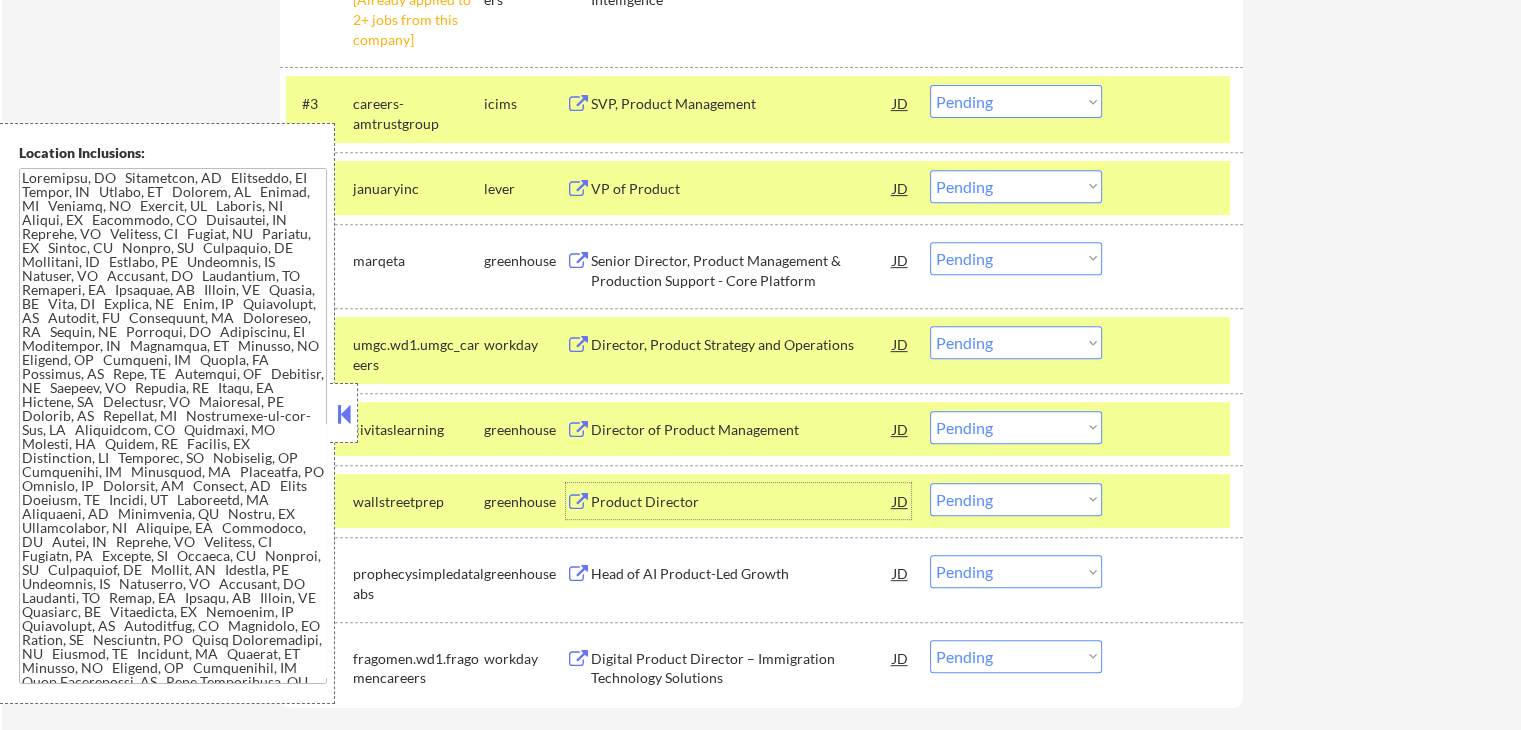 click at bounding box center (344, 414) 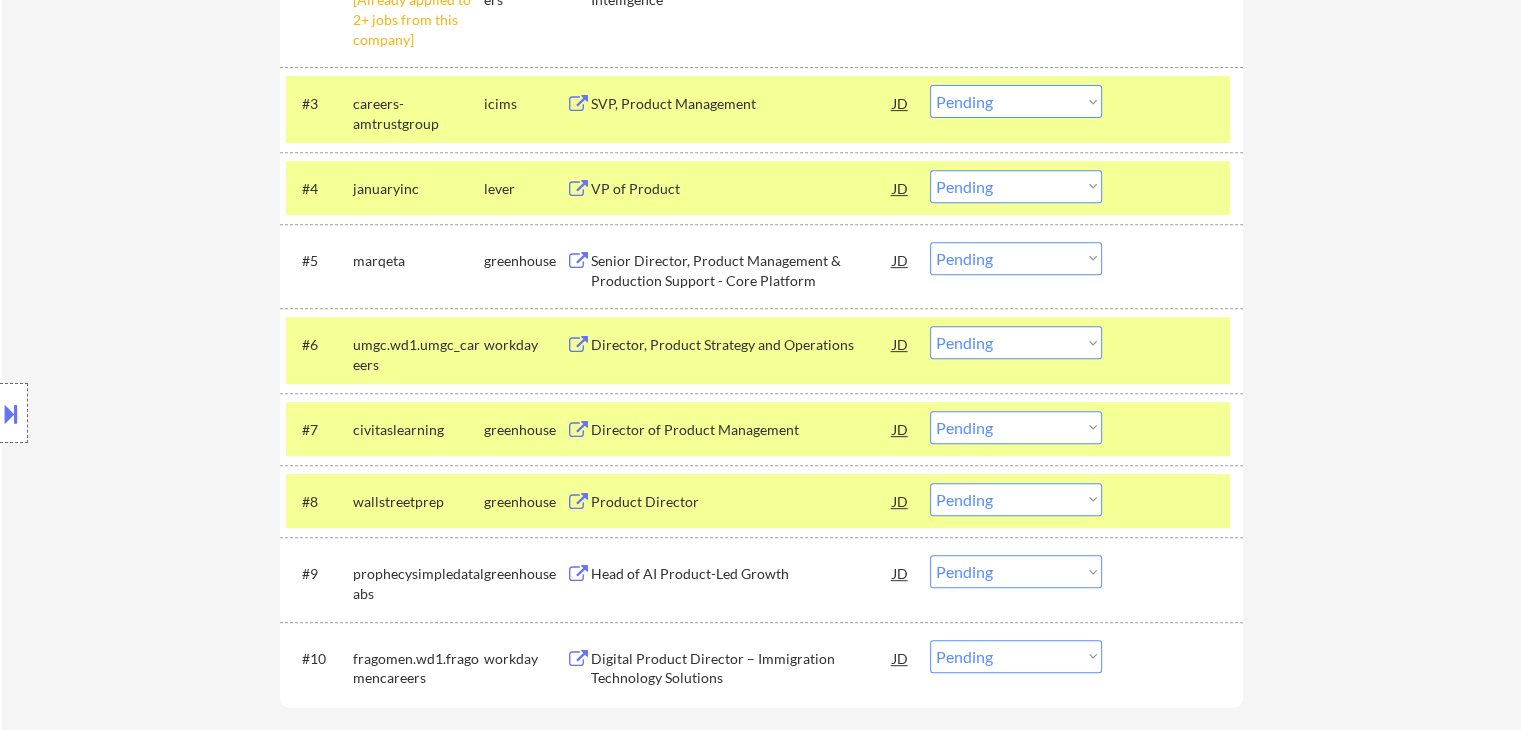click on "VP of Product" at bounding box center [742, 189] 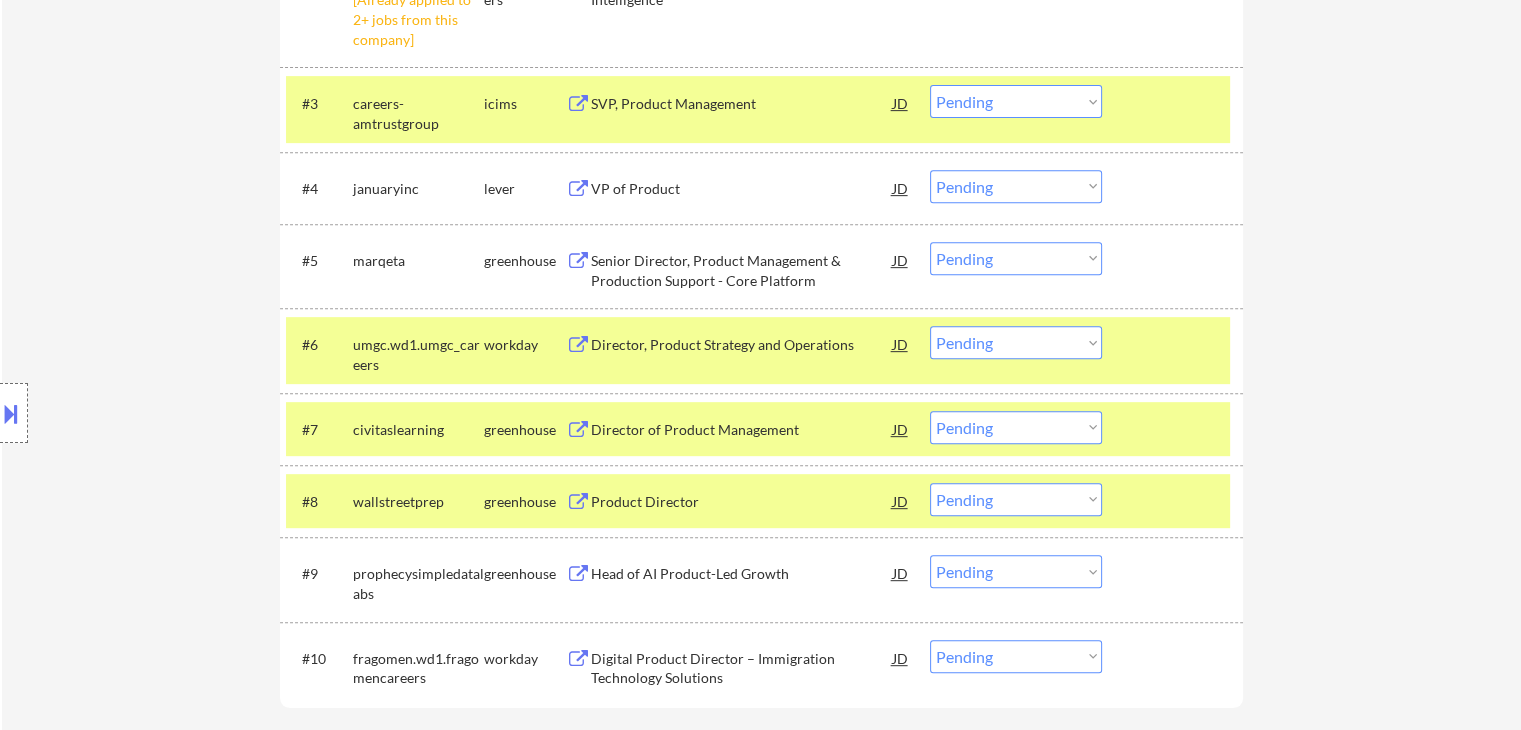 click on "Senior Director, Product Management & Production Support - Core Platform" at bounding box center (742, 270) 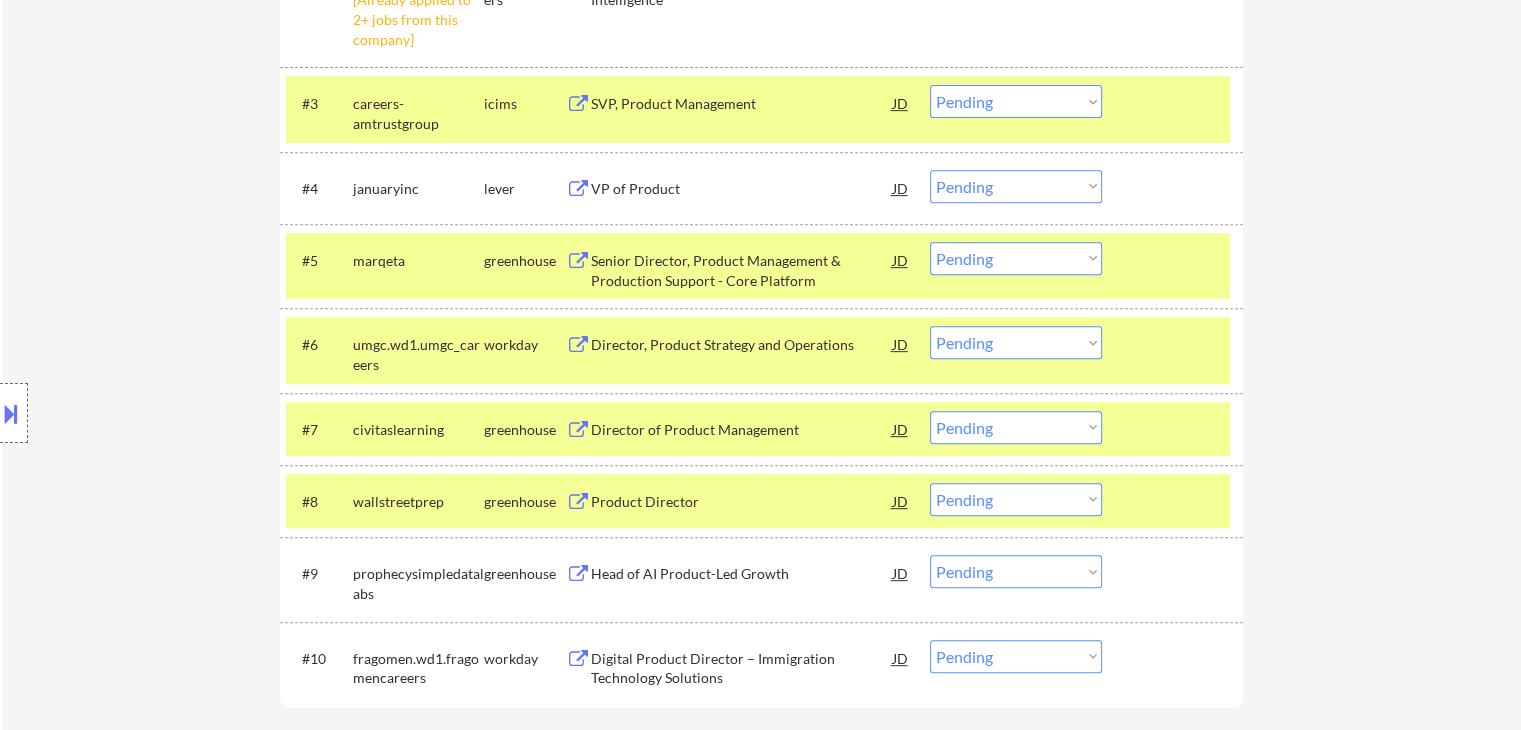 click on "Director, Product Strategy and Operations" at bounding box center (742, 345) 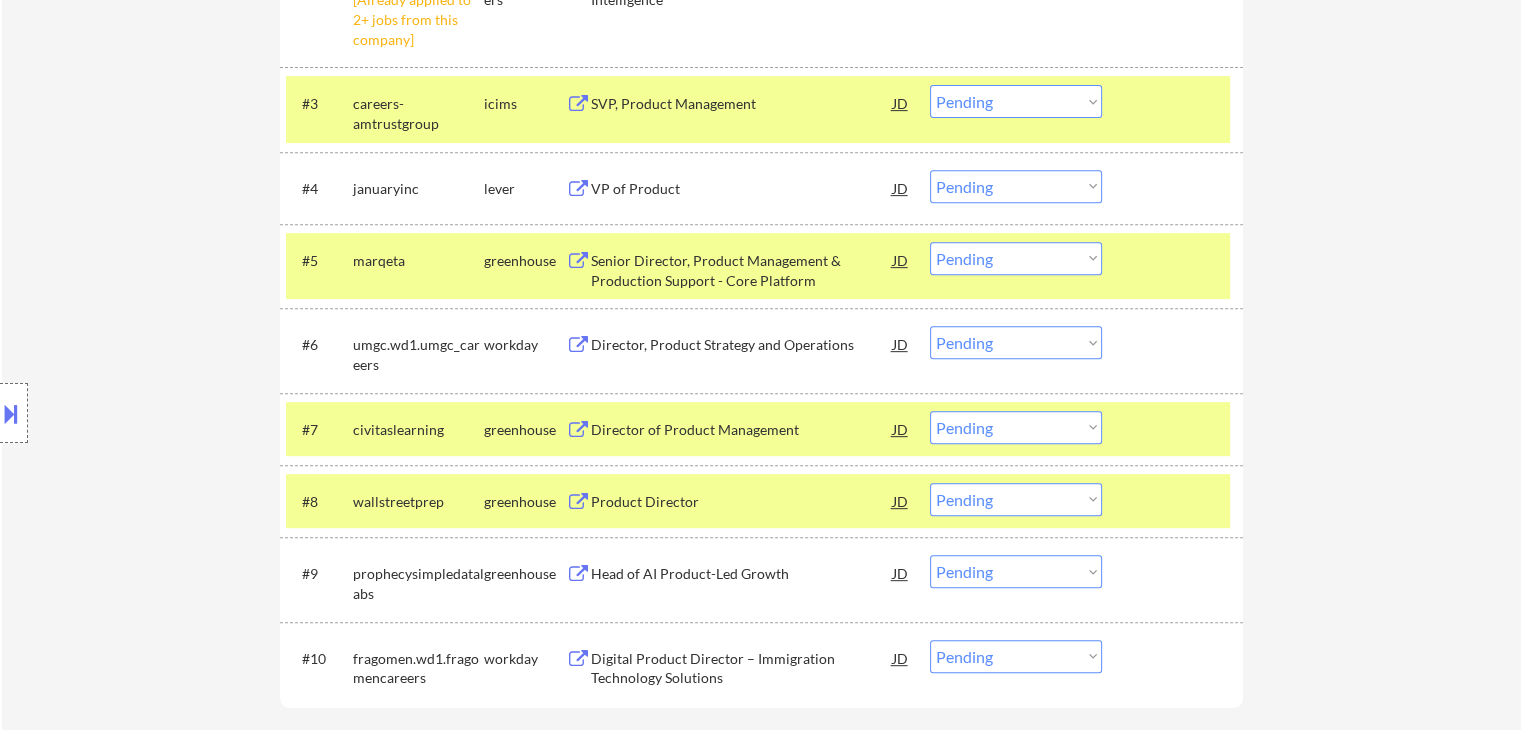 click on "Director of Product Management" at bounding box center [742, 430] 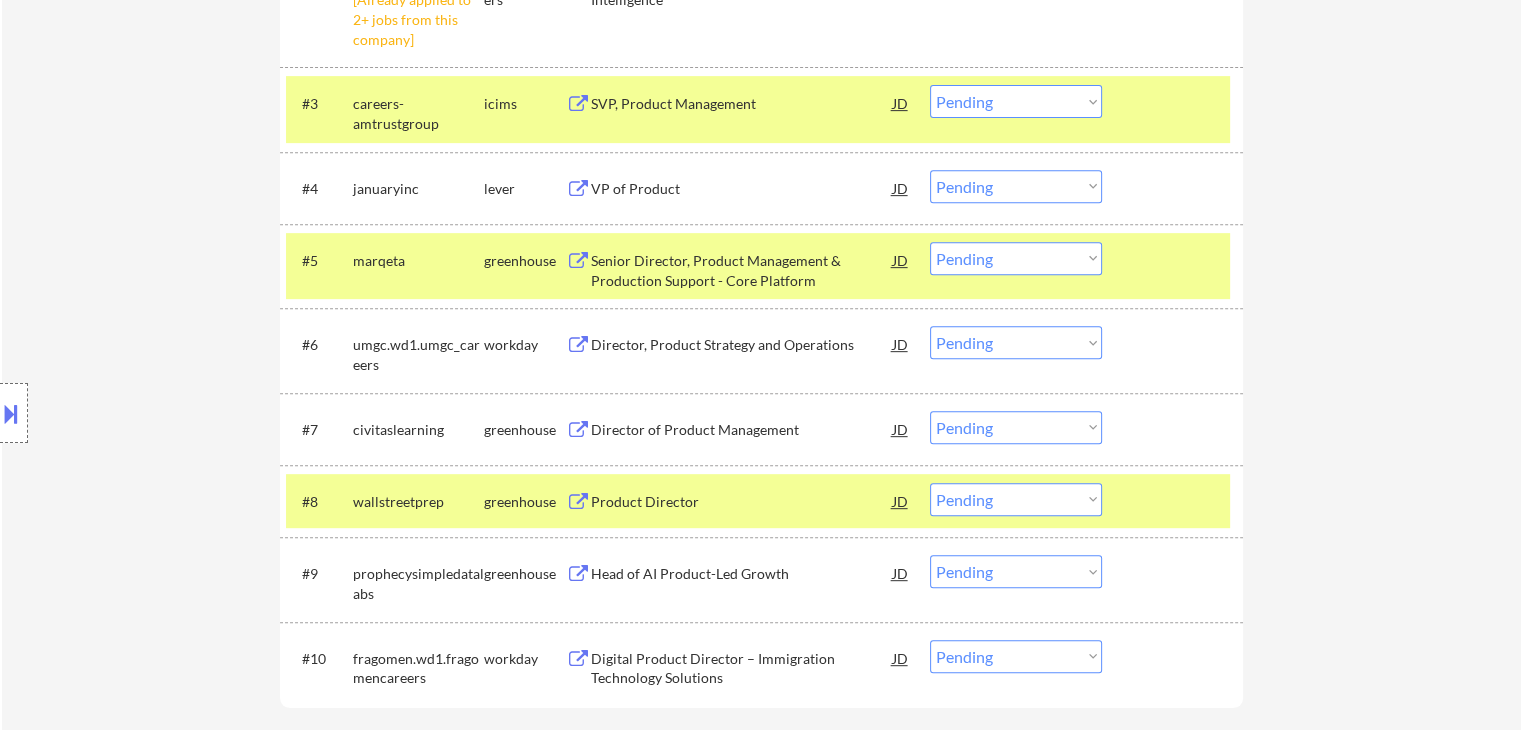 click on "Product Director" at bounding box center [742, 502] 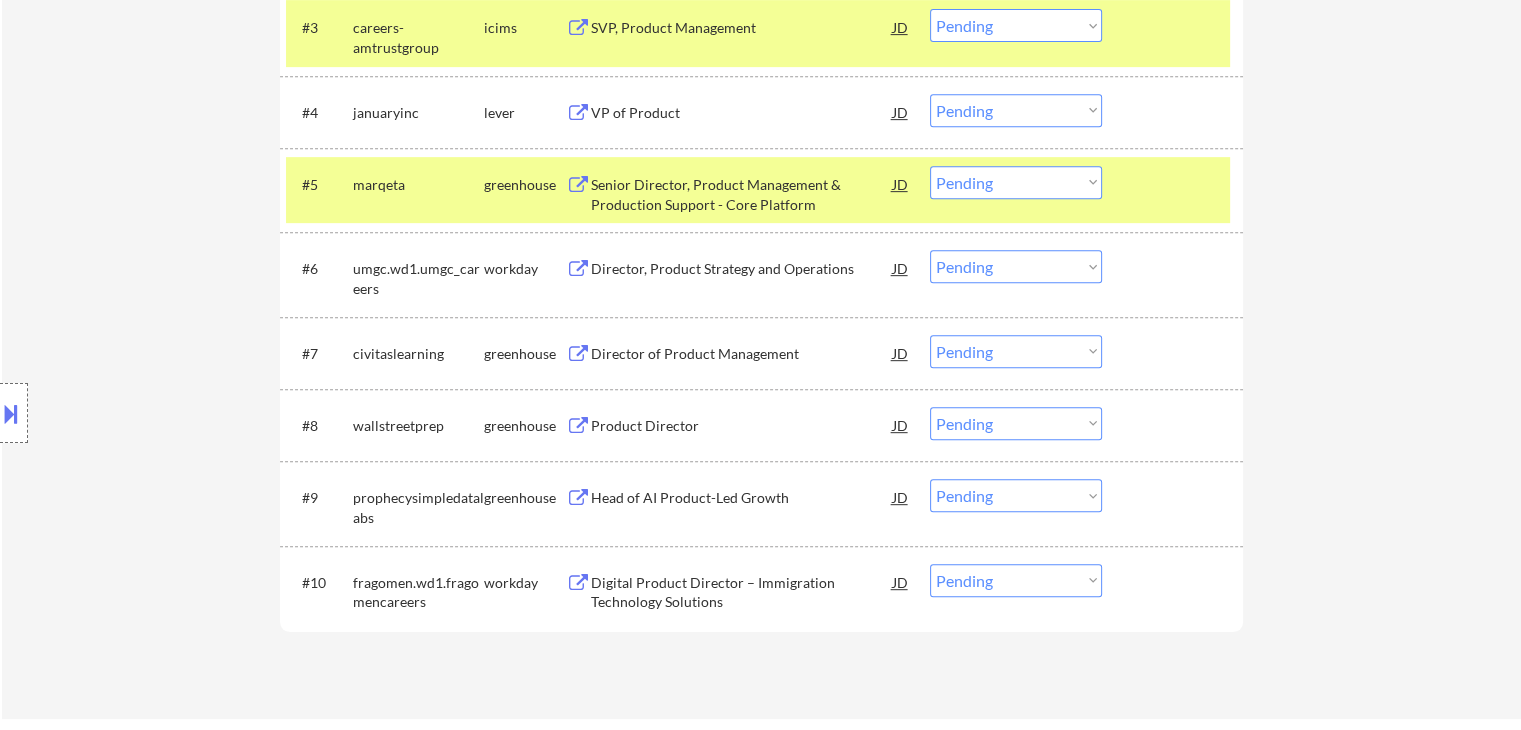 scroll, scrollTop: 1000, scrollLeft: 0, axis: vertical 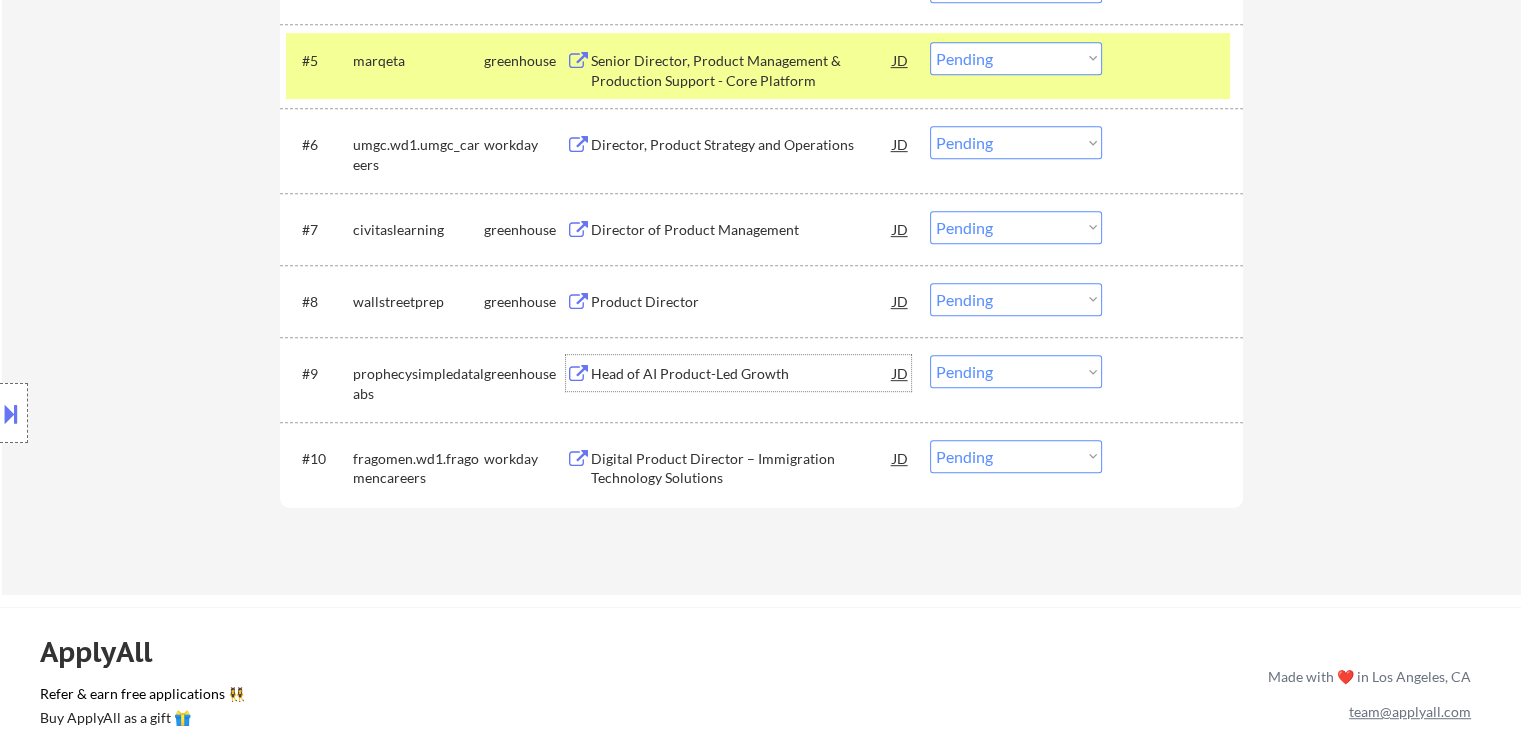 click on "Head of AI Product-Led Growth" at bounding box center (742, 374) 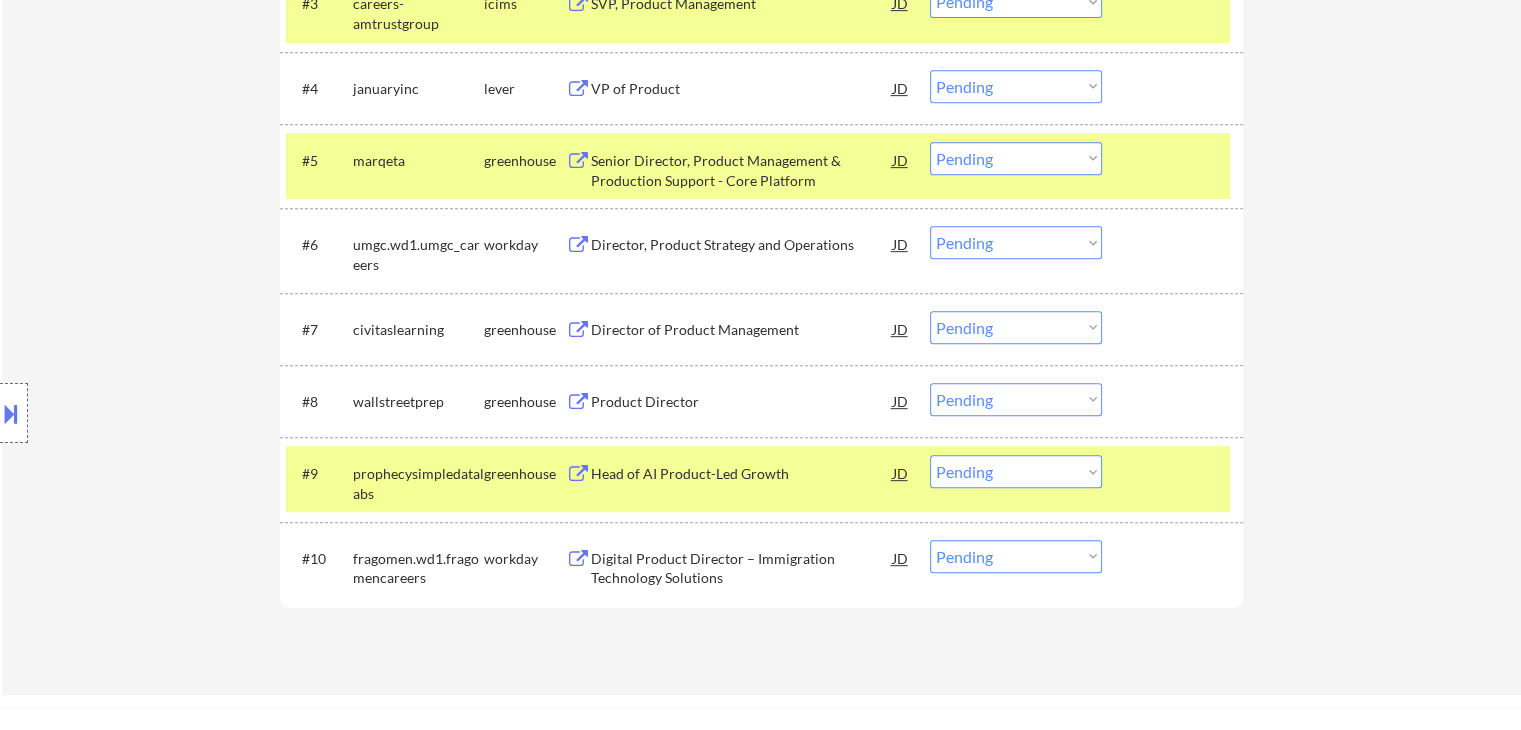 scroll, scrollTop: 800, scrollLeft: 0, axis: vertical 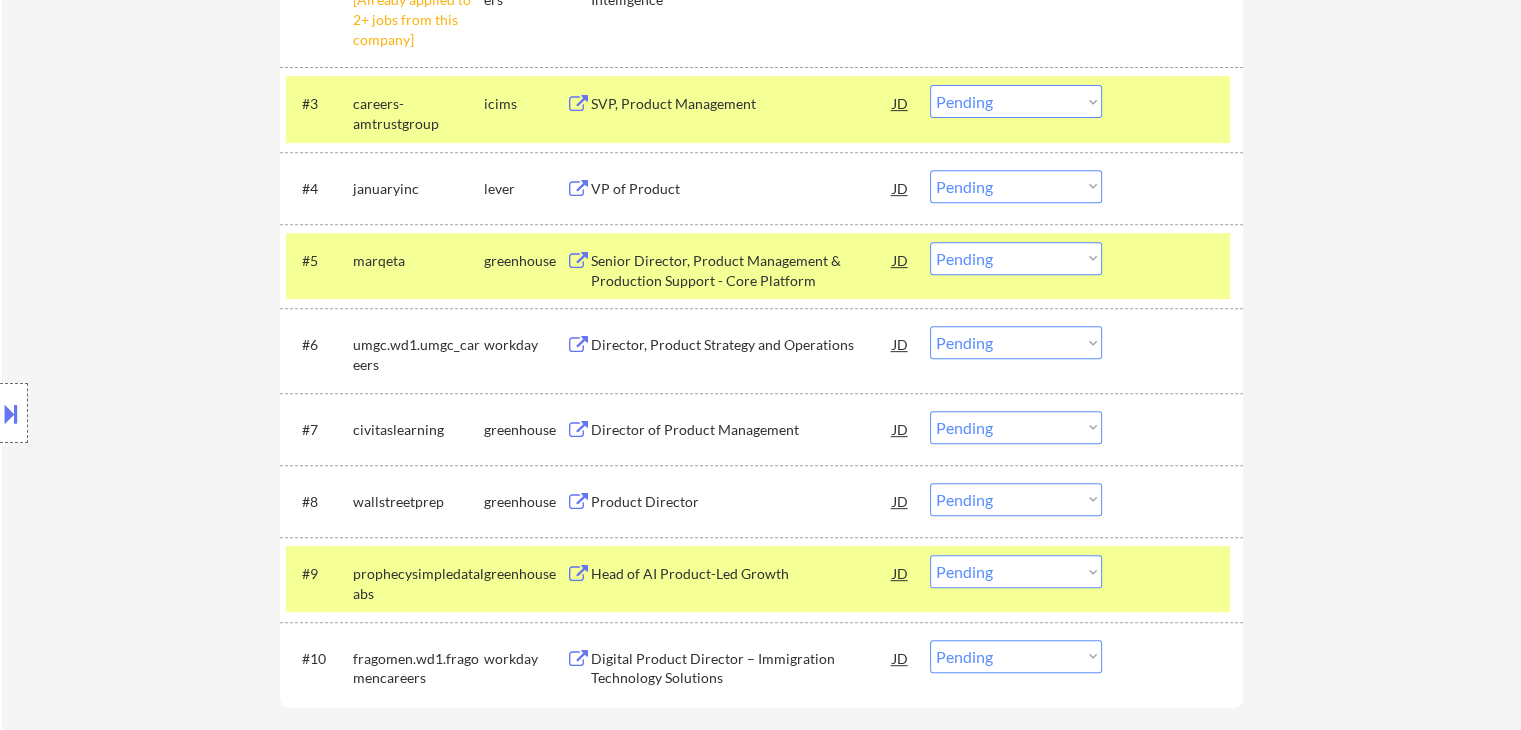 click on "VP of Product" at bounding box center (742, 189) 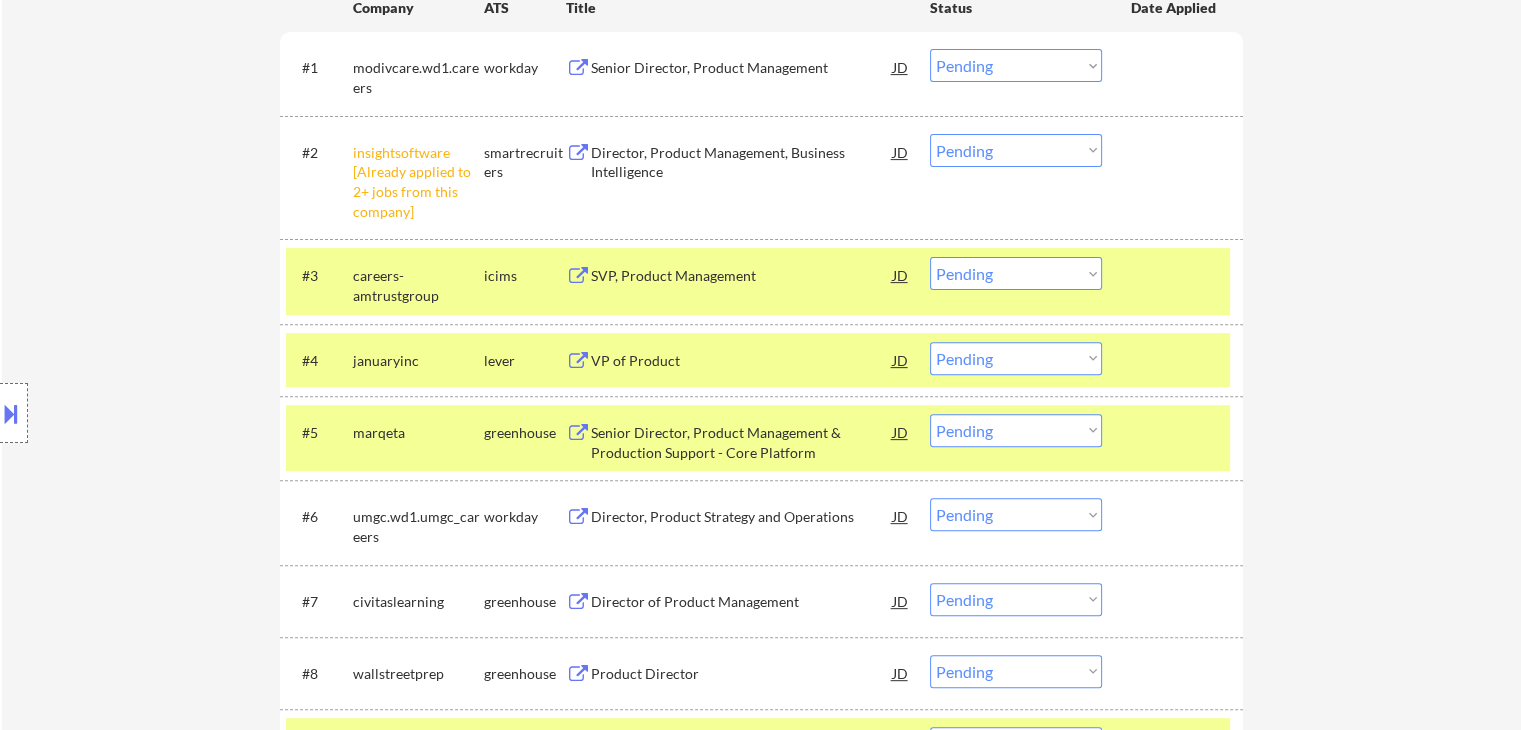 scroll, scrollTop: 600, scrollLeft: 0, axis: vertical 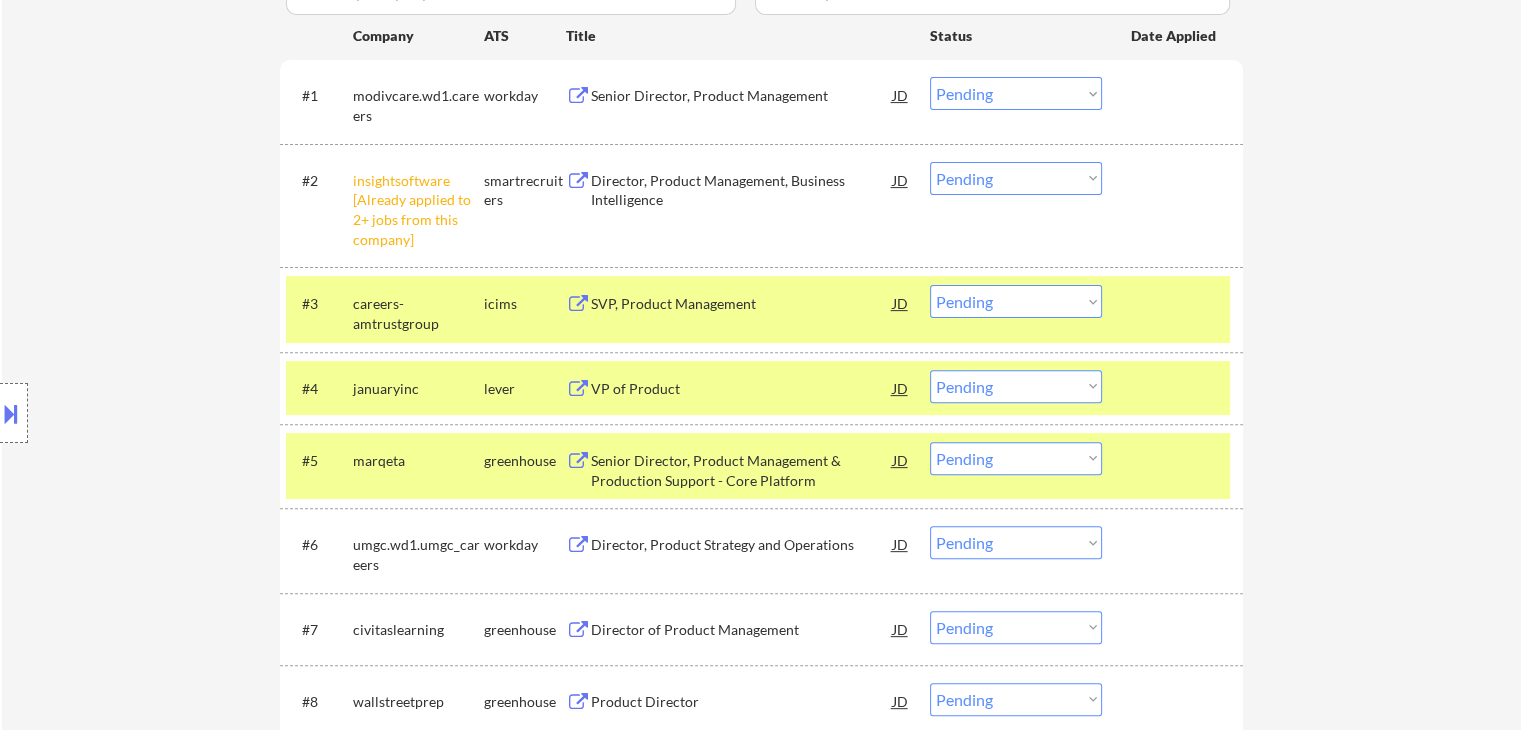click at bounding box center (11, 413) 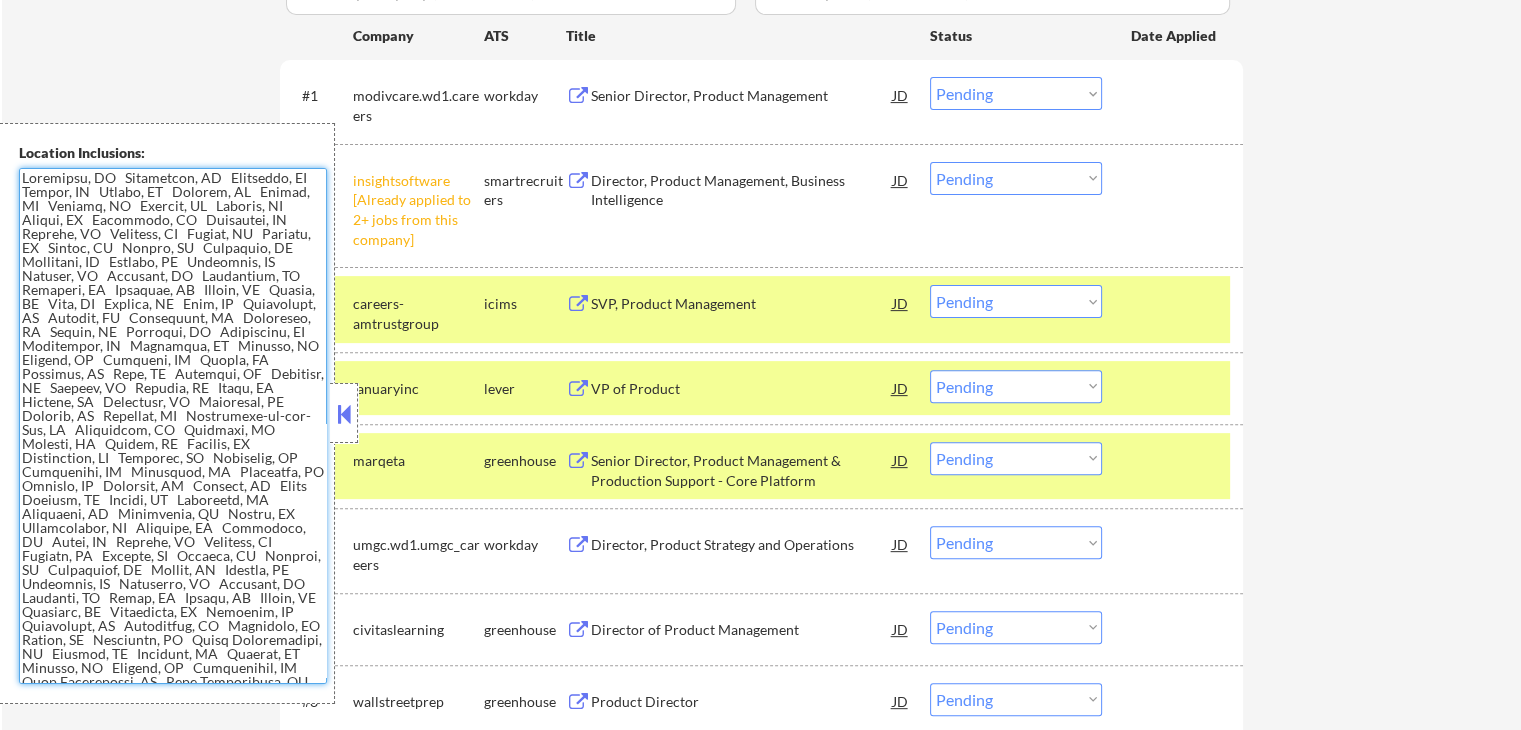 click at bounding box center [173, 426] 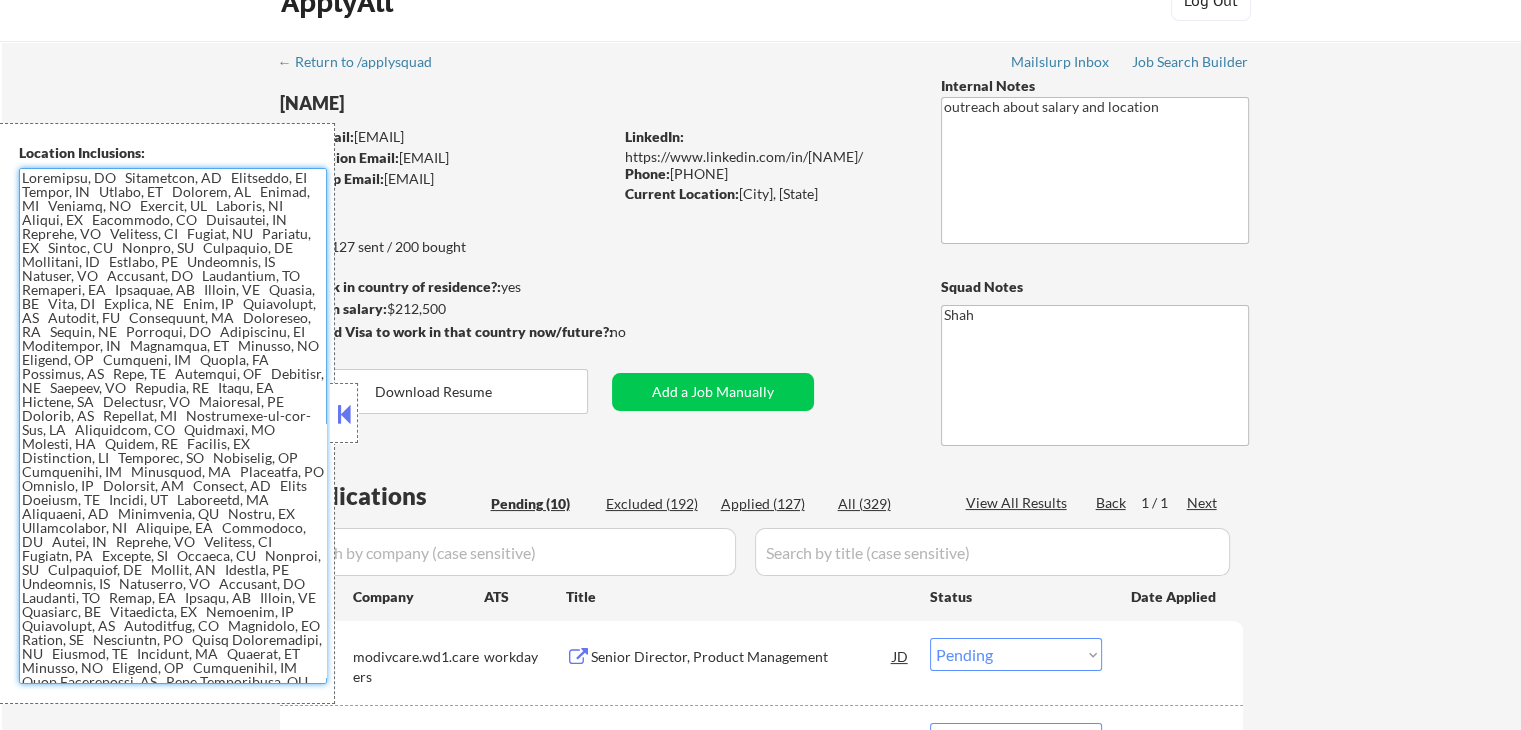 scroll, scrollTop: 0, scrollLeft: 0, axis: both 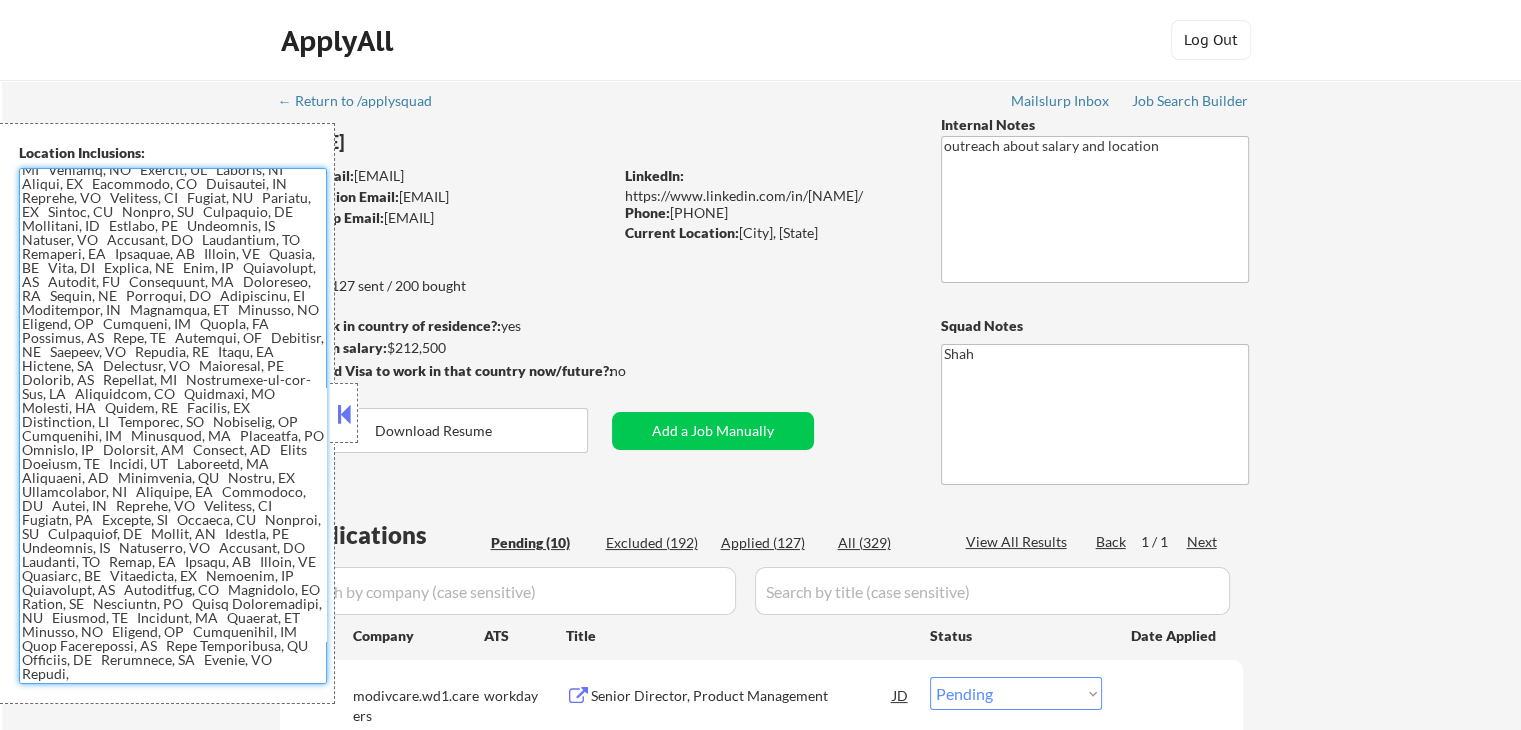 click at bounding box center (173, 426) 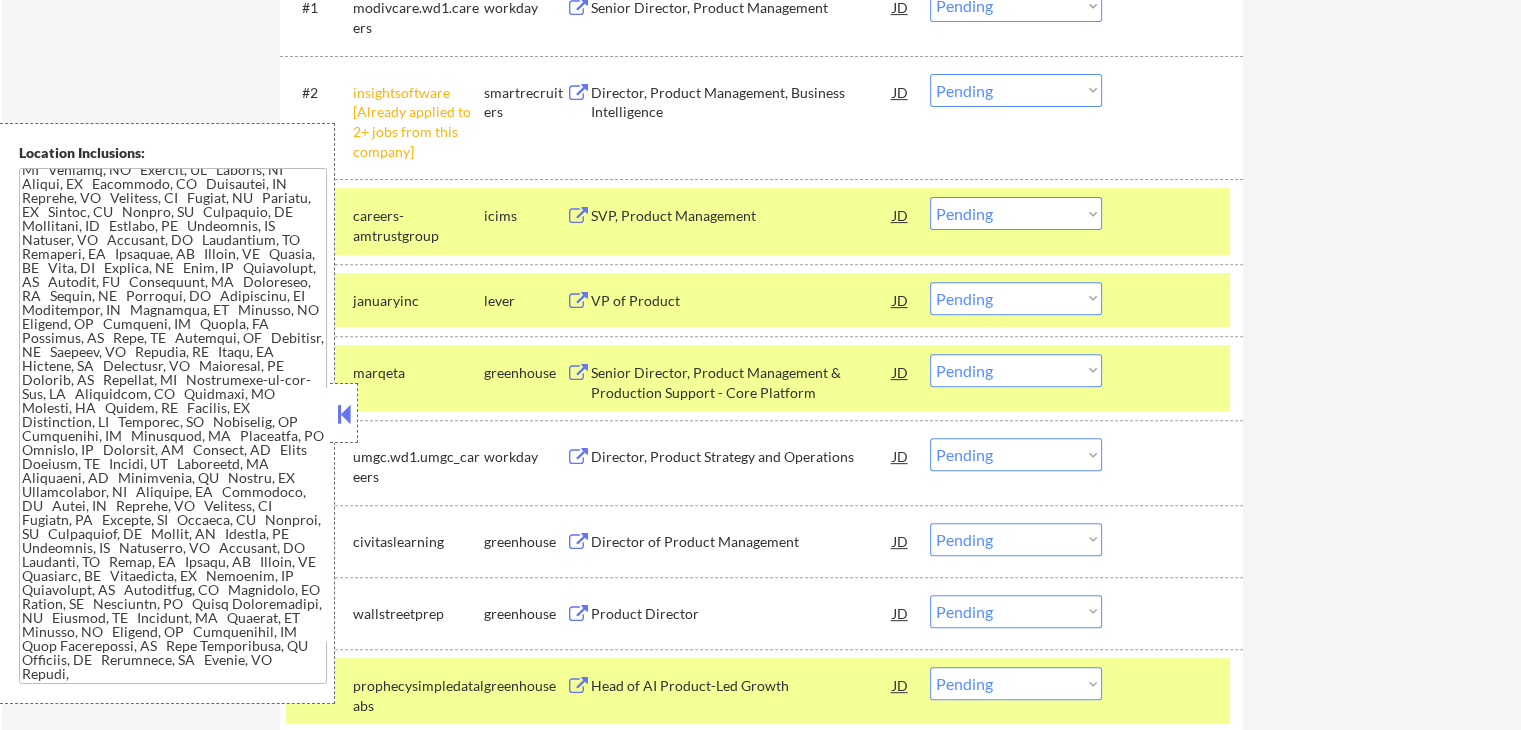 scroll, scrollTop: 723, scrollLeft: 0, axis: vertical 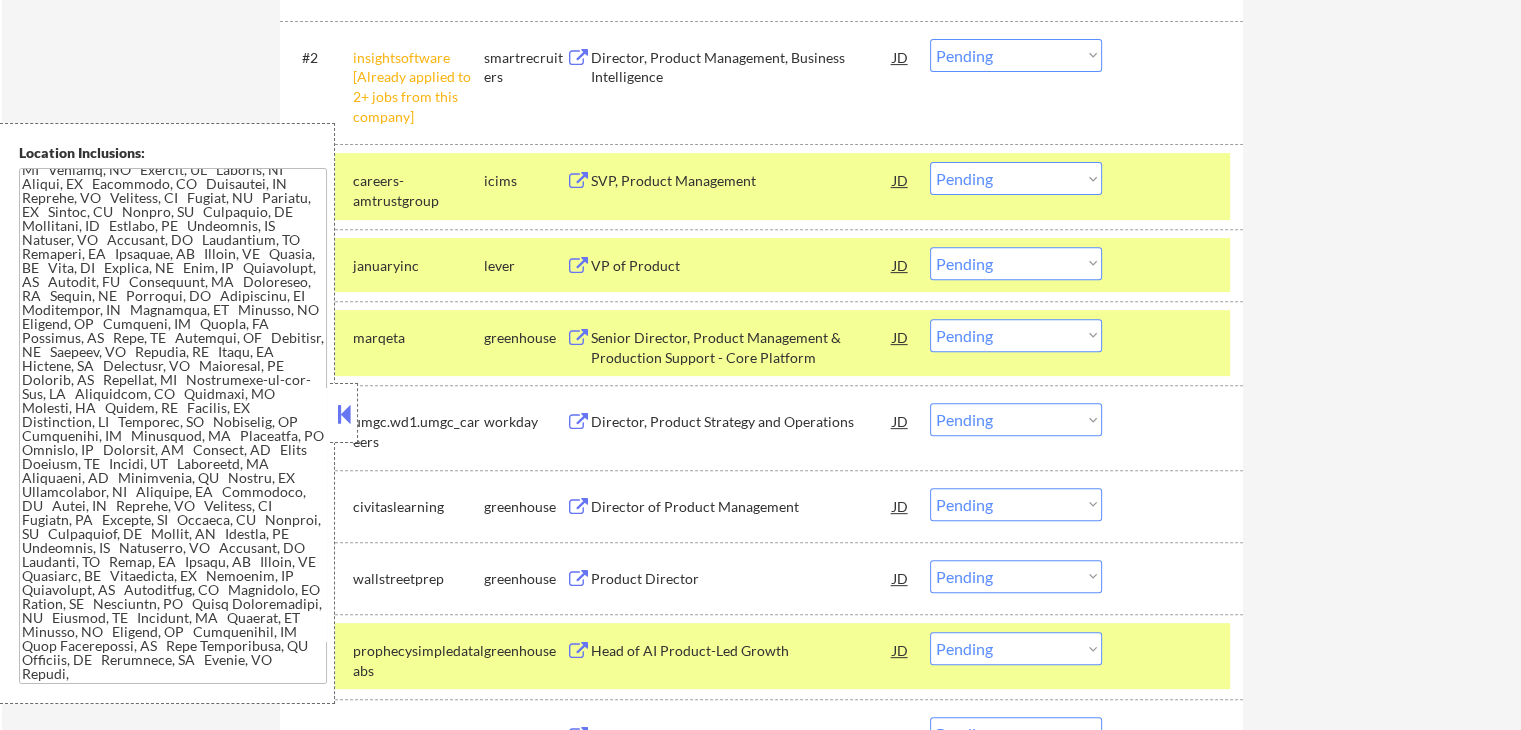 click on "Choose an option... Pending Applied Excluded (Questions) Excluded (Expired) Excluded (Location) Excluded (Bad Match) Excluded (Blocklist) Excluded (Salary) Excluded (Other)" at bounding box center (1016, 263) 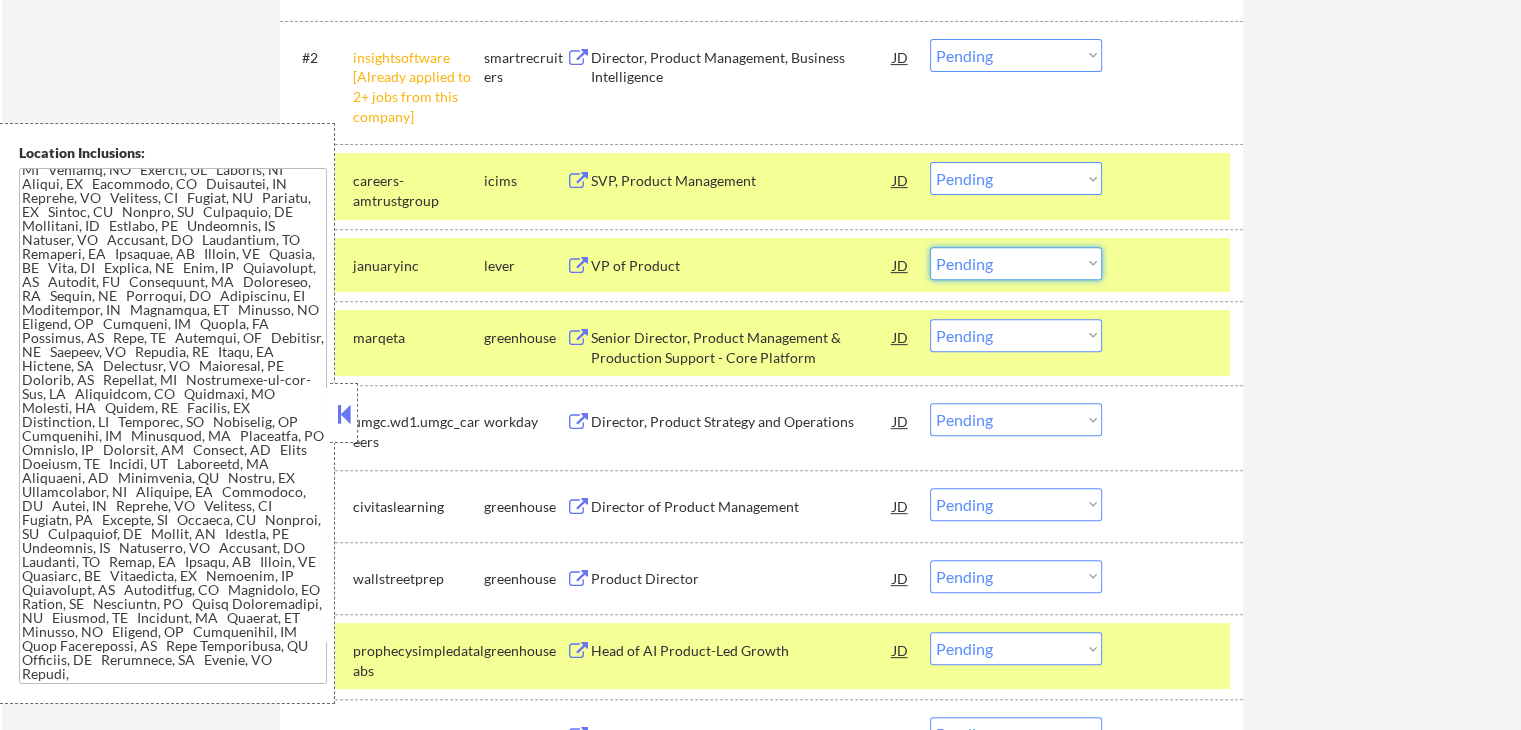 drag, startPoint x: 986, startPoint y: 269, endPoint x: 938, endPoint y: 268, distance: 48.010414 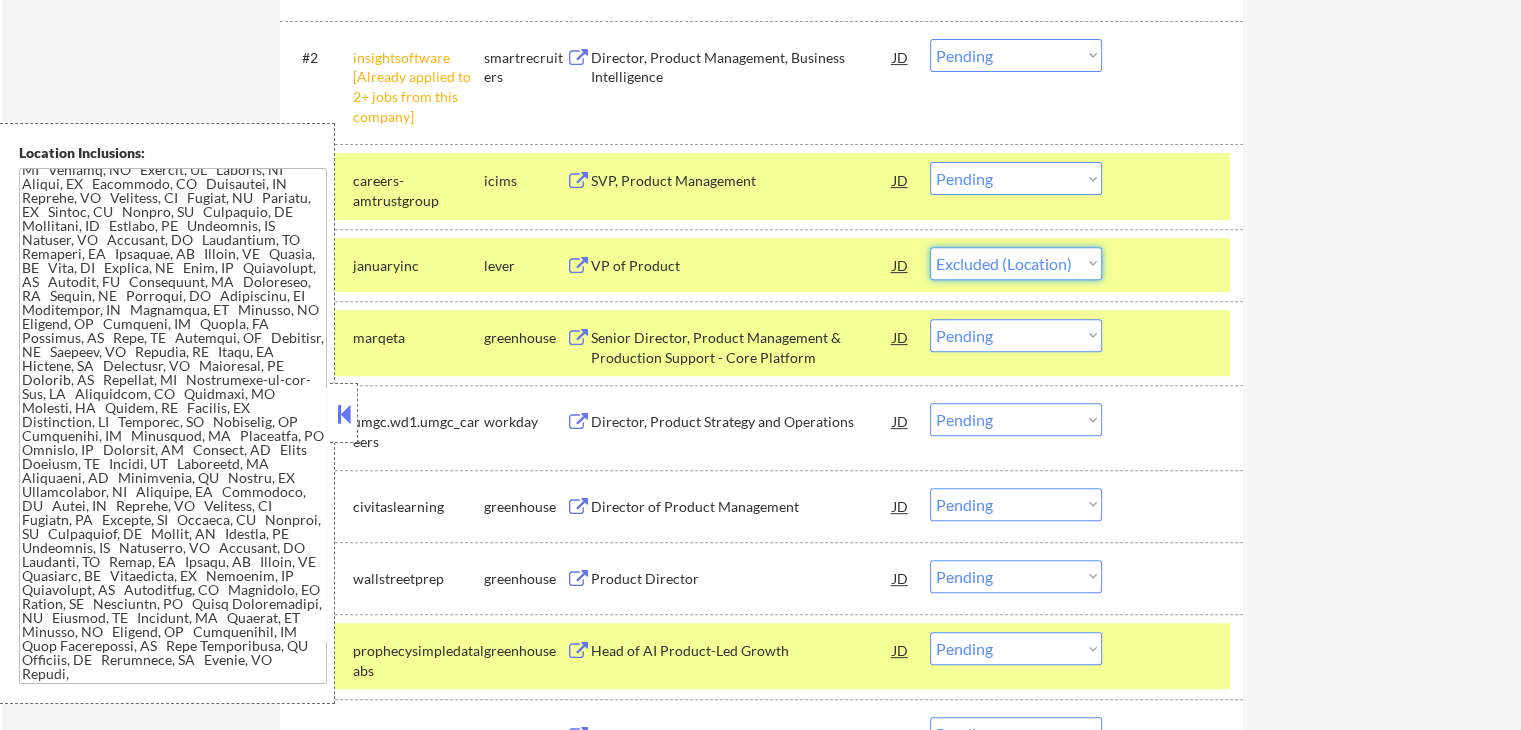 click on "Choose an option... Pending Applied Excluded (Questions) Excluded (Expired) Excluded (Location) Excluded (Bad Match) Excluded (Blocklist) Excluded (Salary) Excluded (Other)" at bounding box center [1016, 263] 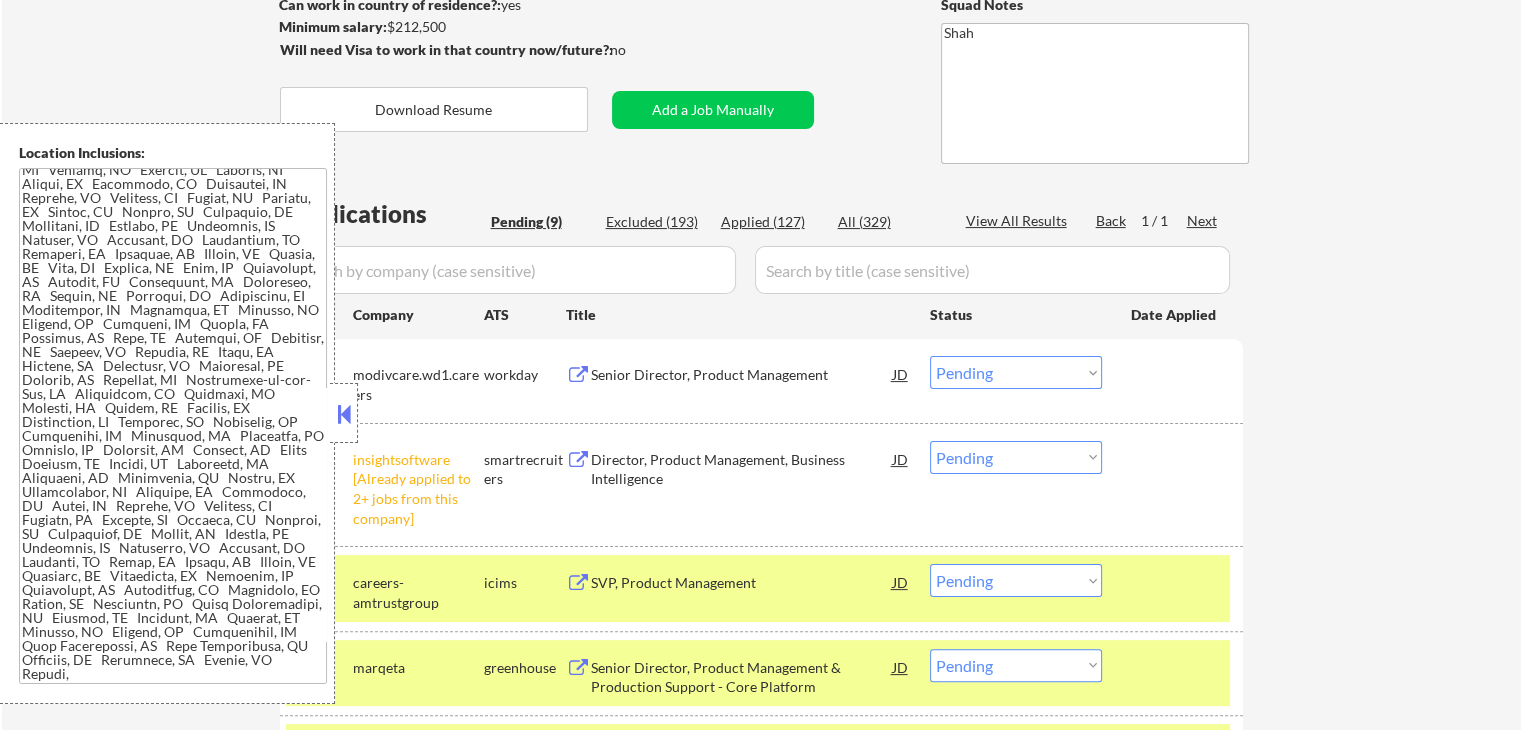 scroll, scrollTop: 0, scrollLeft: 0, axis: both 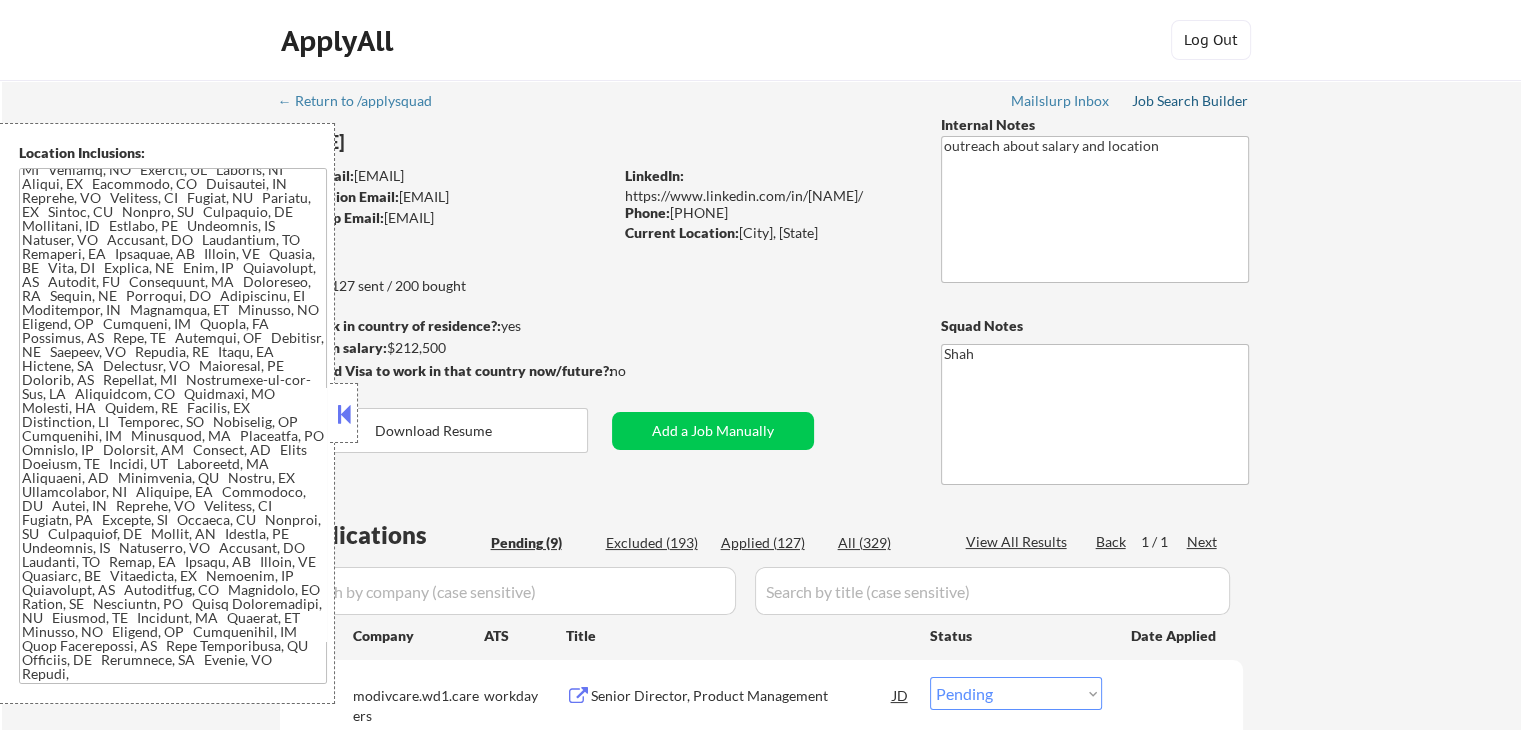click on "Job Search Builder" at bounding box center (1190, 101) 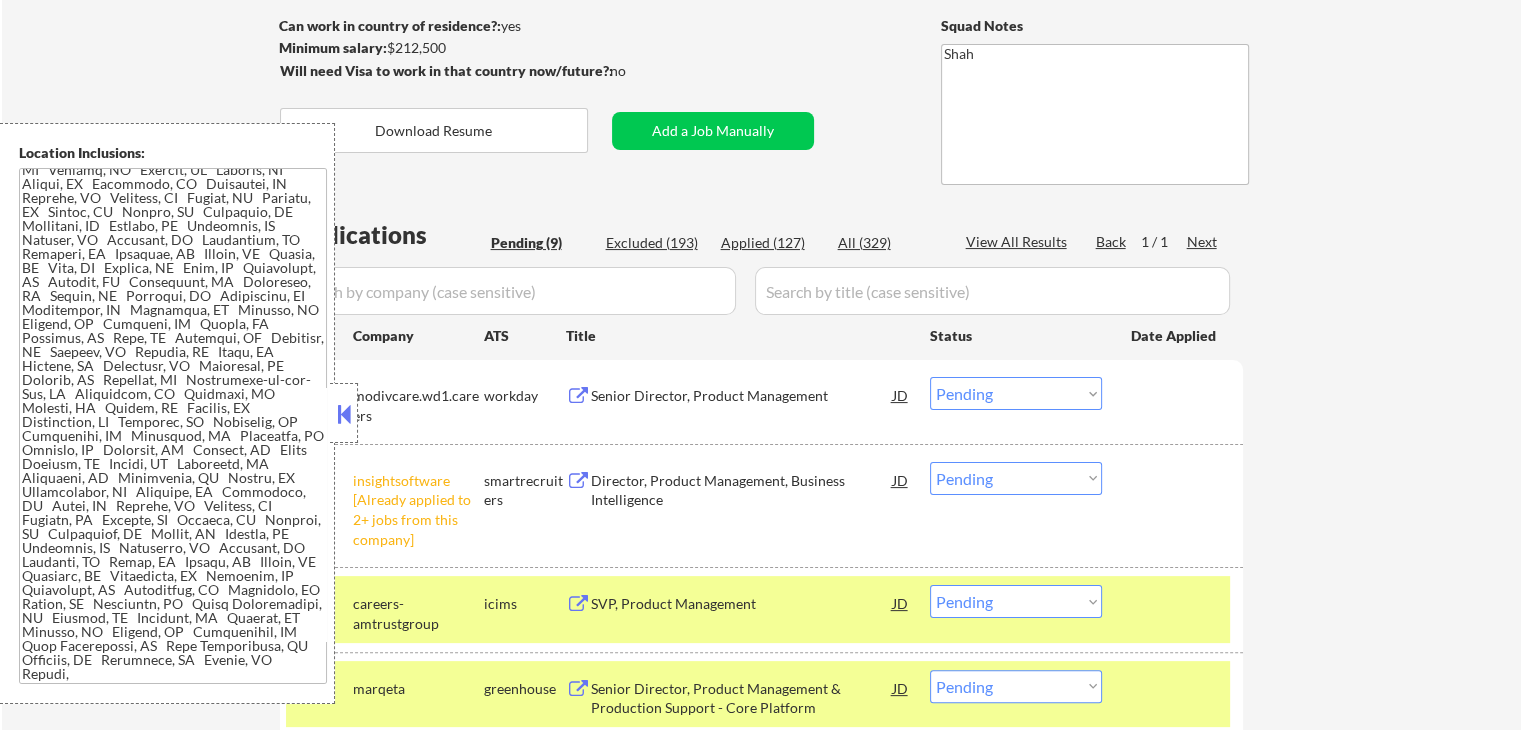 drag, startPoint x: 336, startPoint y: 429, endPoint x: 447, endPoint y: 401, distance: 114.47707 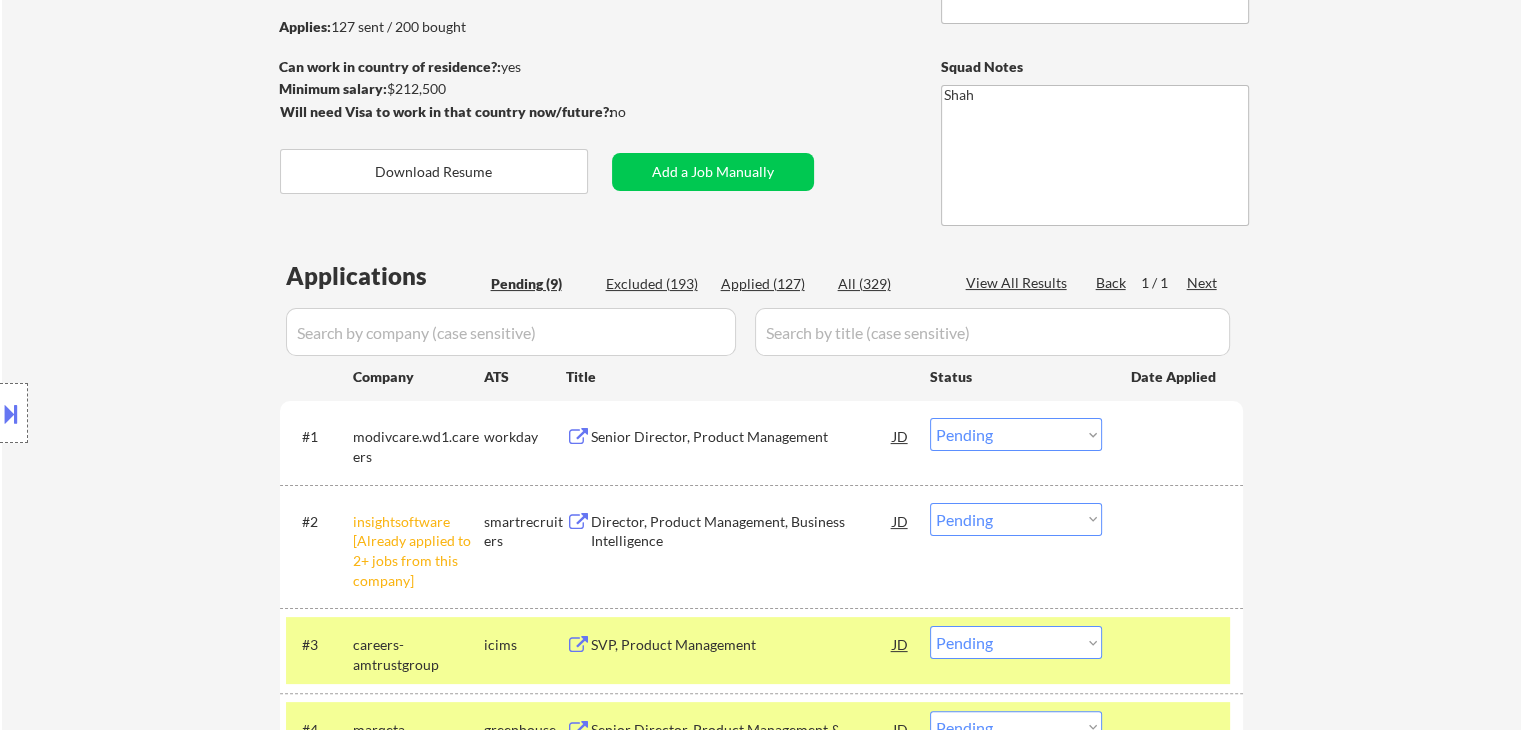 scroll, scrollTop: 100, scrollLeft: 0, axis: vertical 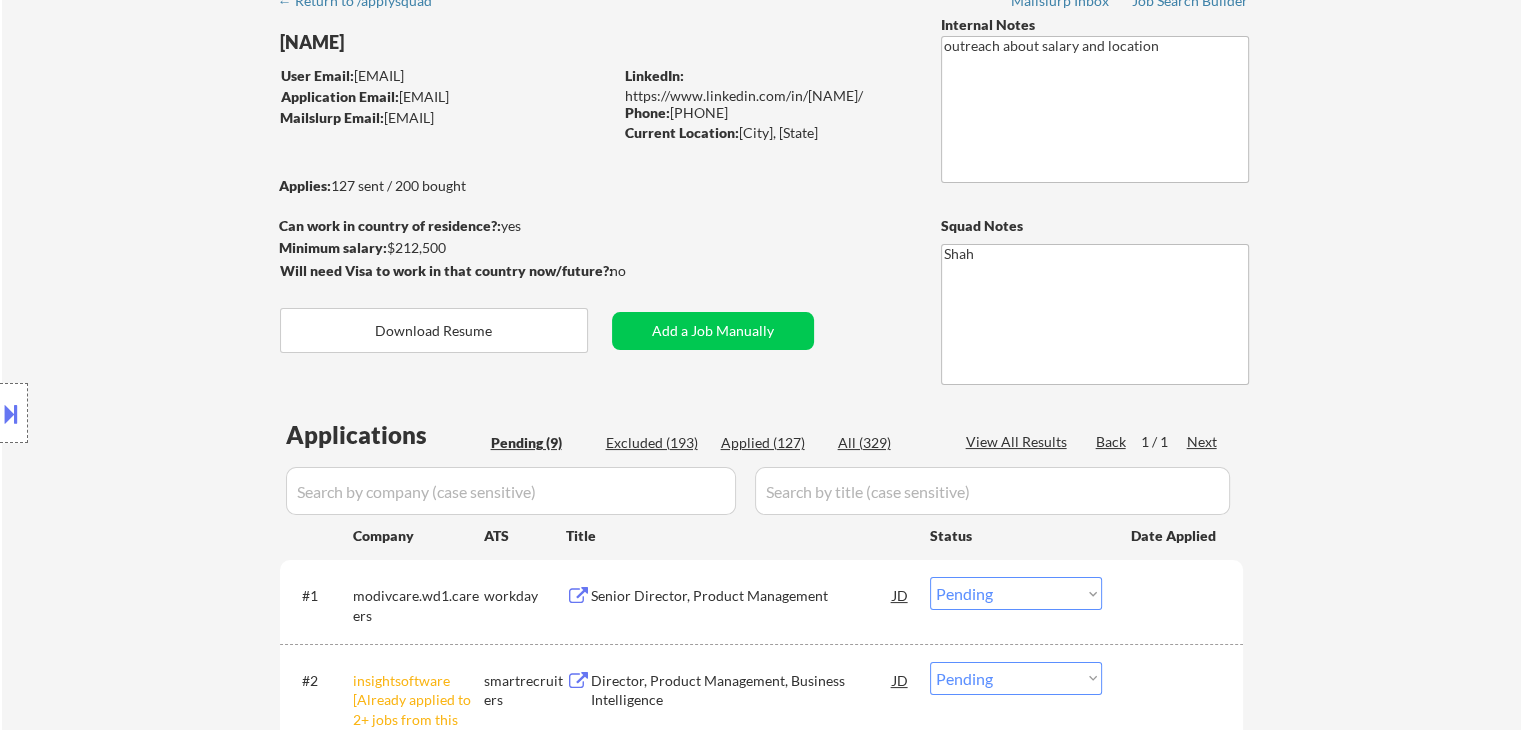 click at bounding box center [11, 413] 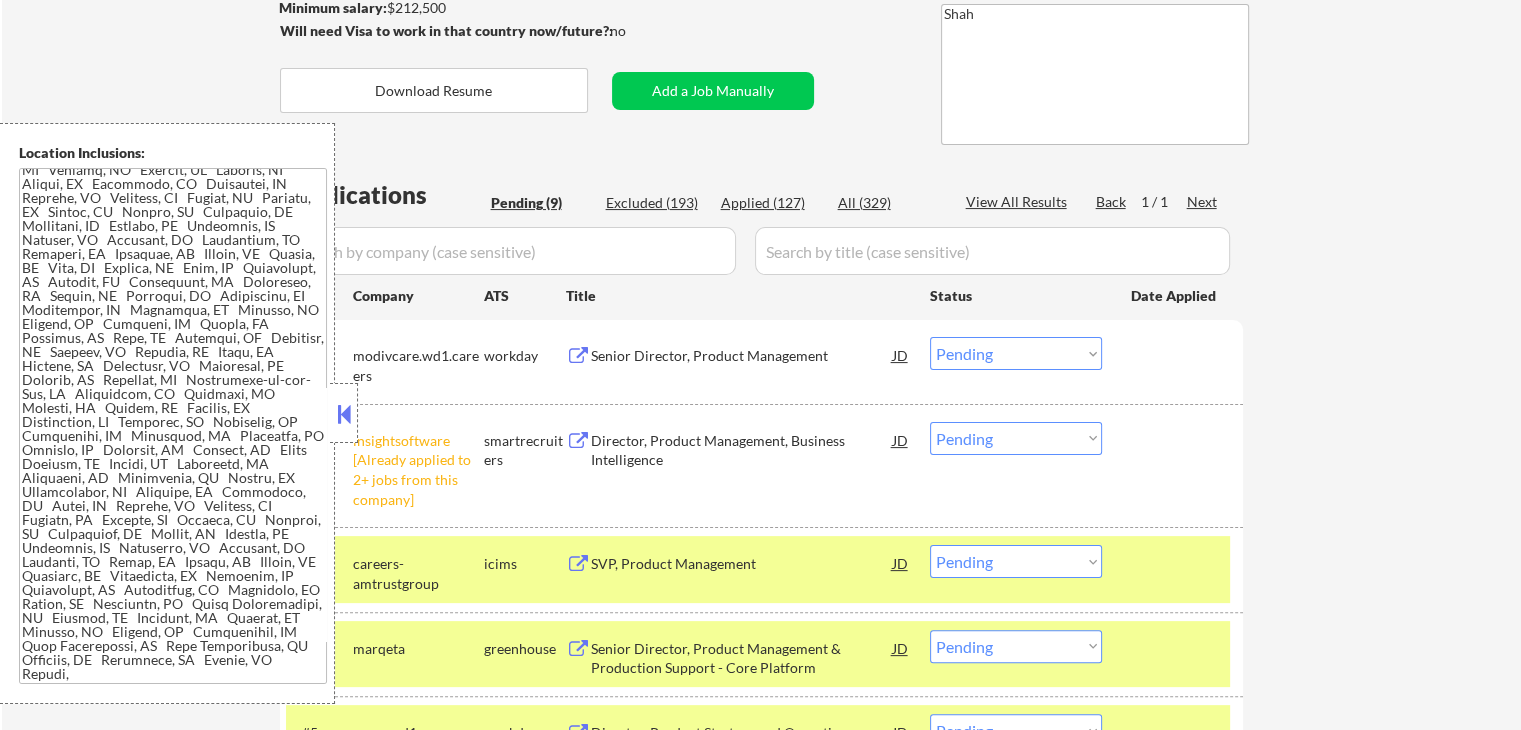 scroll, scrollTop: 500, scrollLeft: 0, axis: vertical 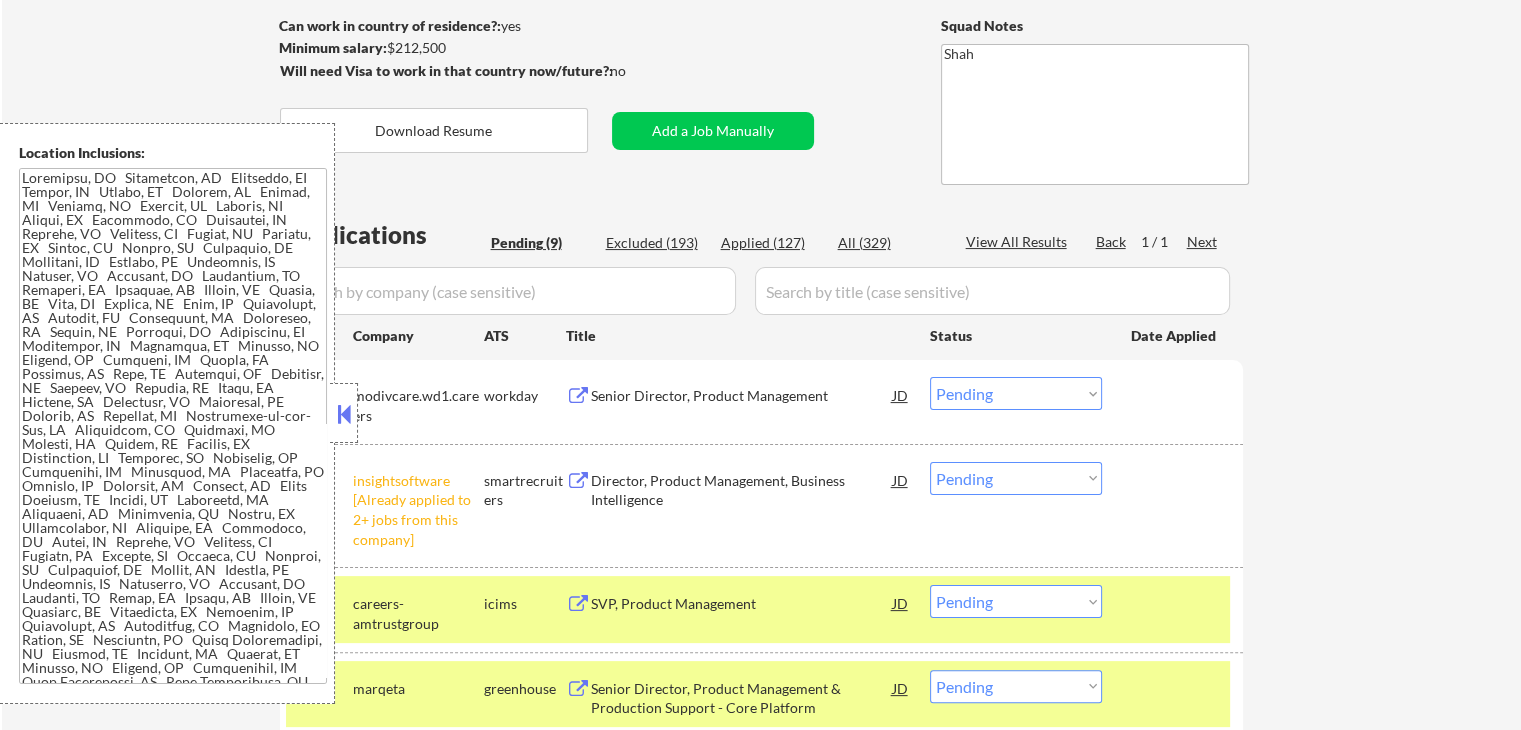 click at bounding box center (173, 426) 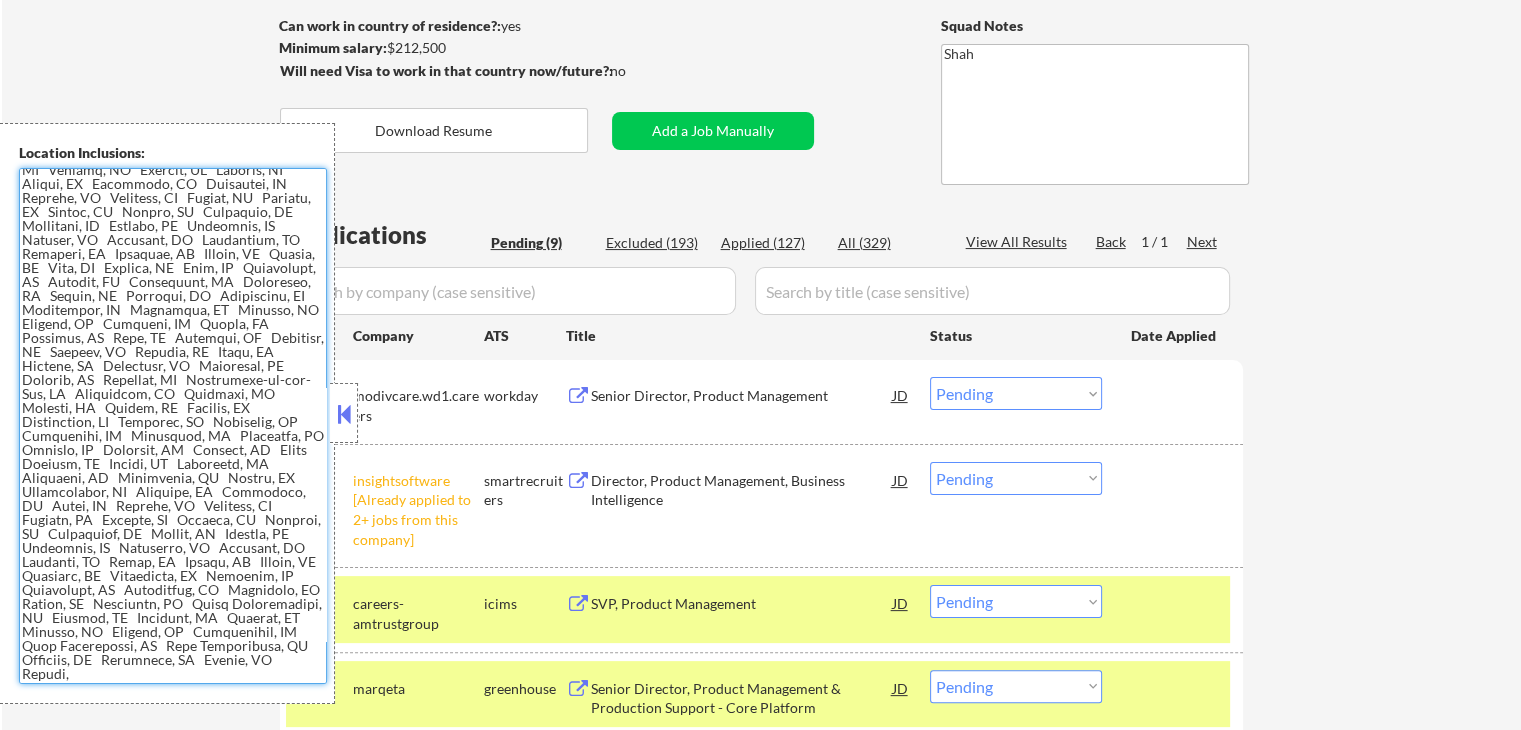 scroll, scrollTop: 91, scrollLeft: 0, axis: vertical 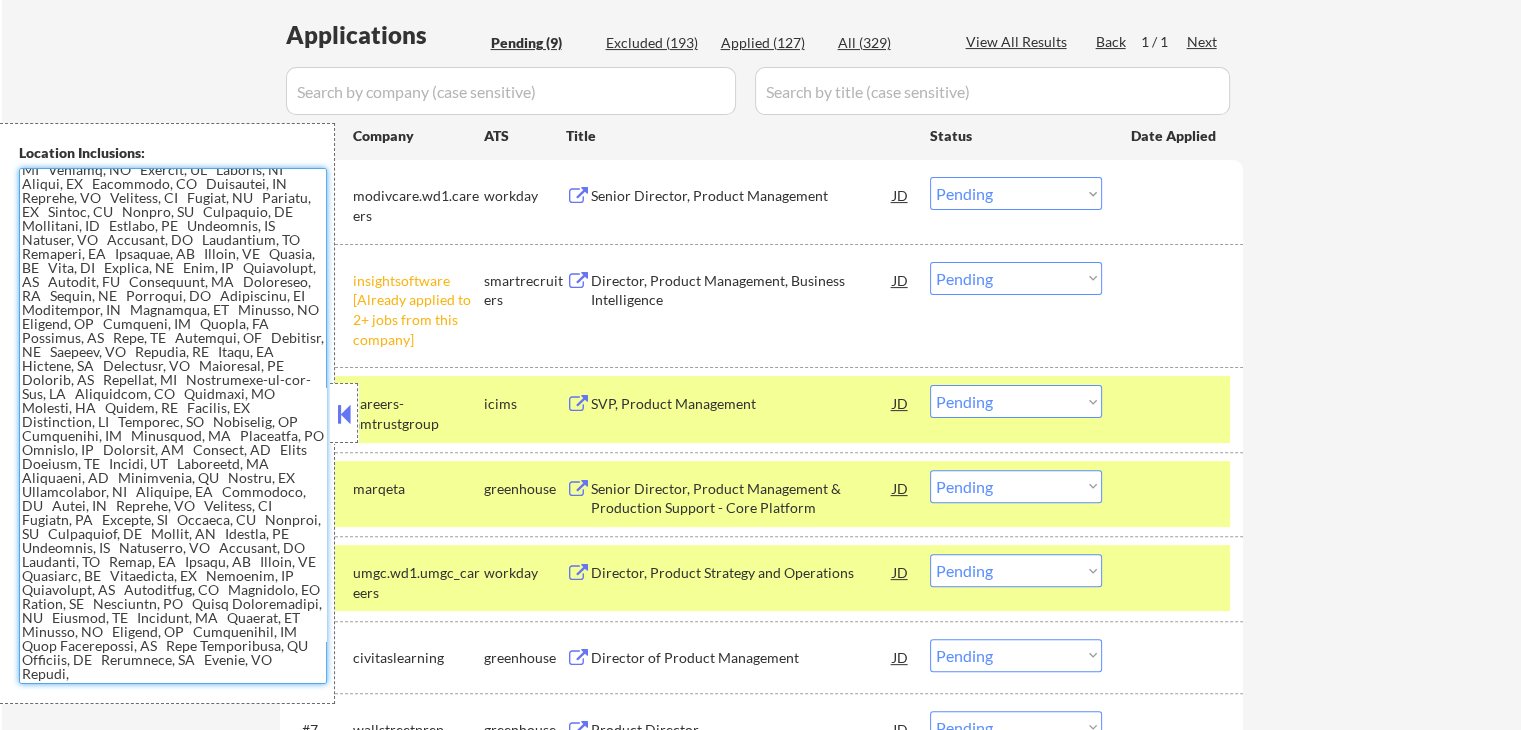 click at bounding box center (344, 414) 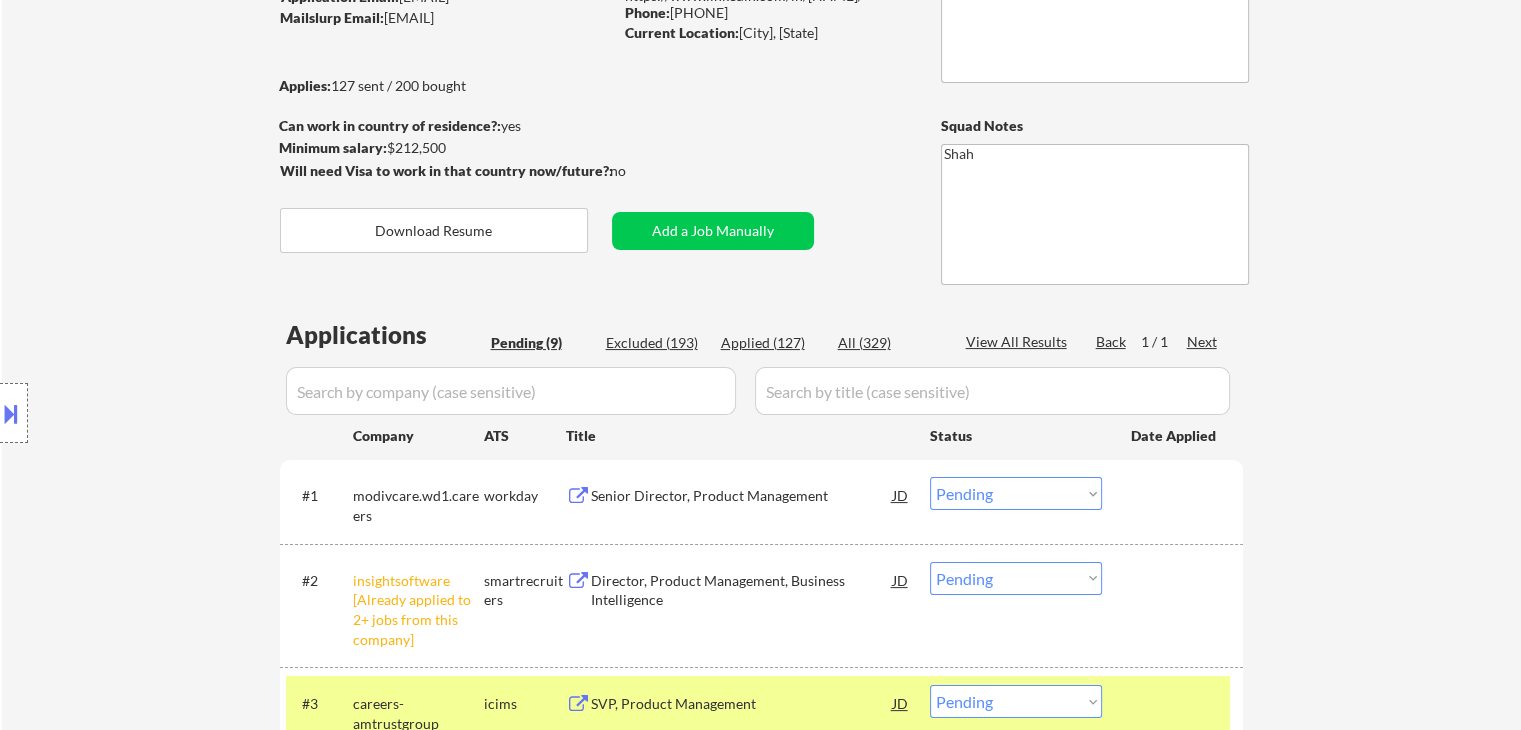scroll, scrollTop: 623, scrollLeft: 0, axis: vertical 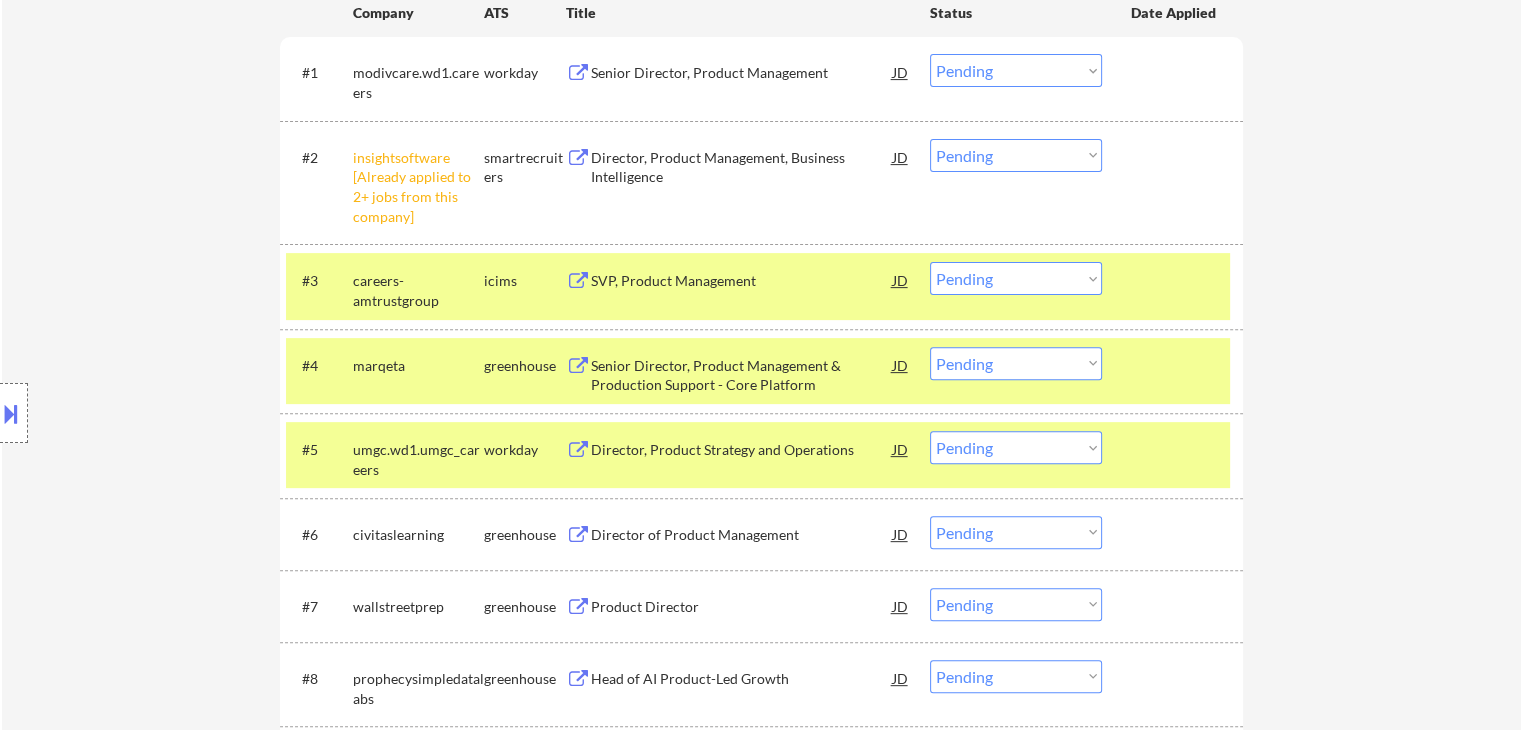 click on "Choose an option... Pending Applied Excluded (Questions) Excluded (Expired) Excluded (Location) Excluded (Bad Match) Excluded (Blocklist) Excluded (Salary) Excluded (Other)" at bounding box center [1016, 363] 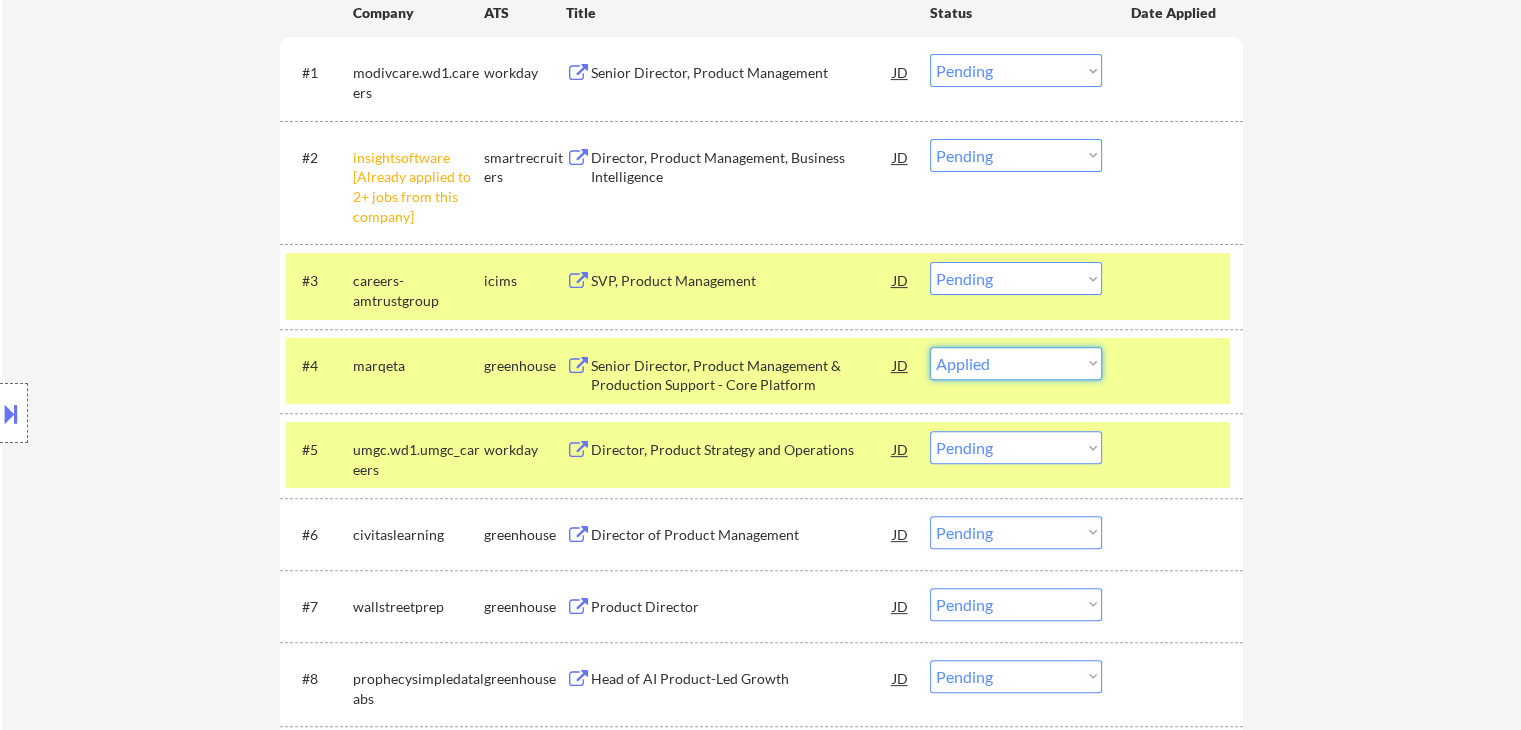 click on "Choose an option... Pending Applied Excluded (Questions) Excluded (Expired) Excluded (Location) Excluded (Bad Match) Excluded (Blocklist) Excluded (Salary) Excluded (Other)" at bounding box center [1016, 363] 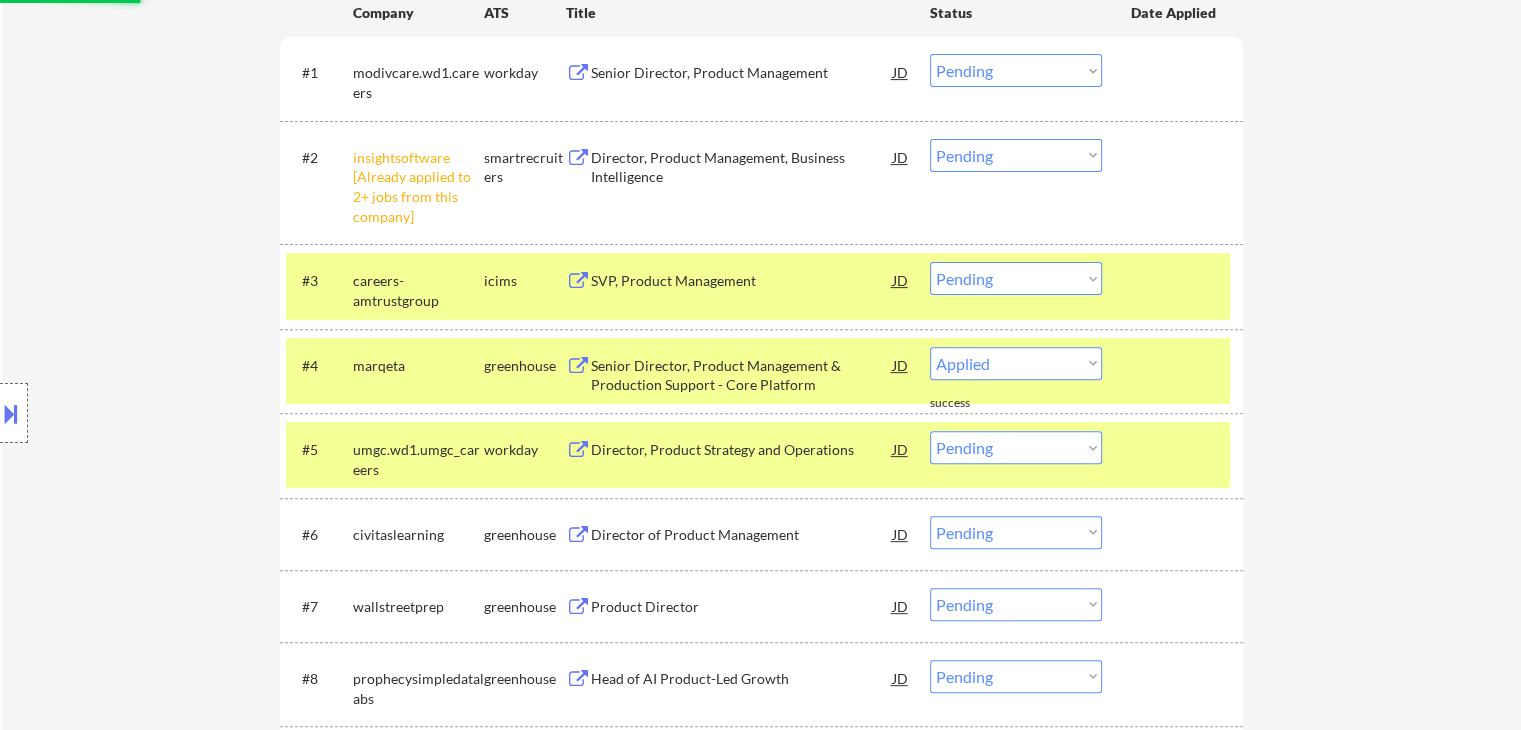 select on ""pending"" 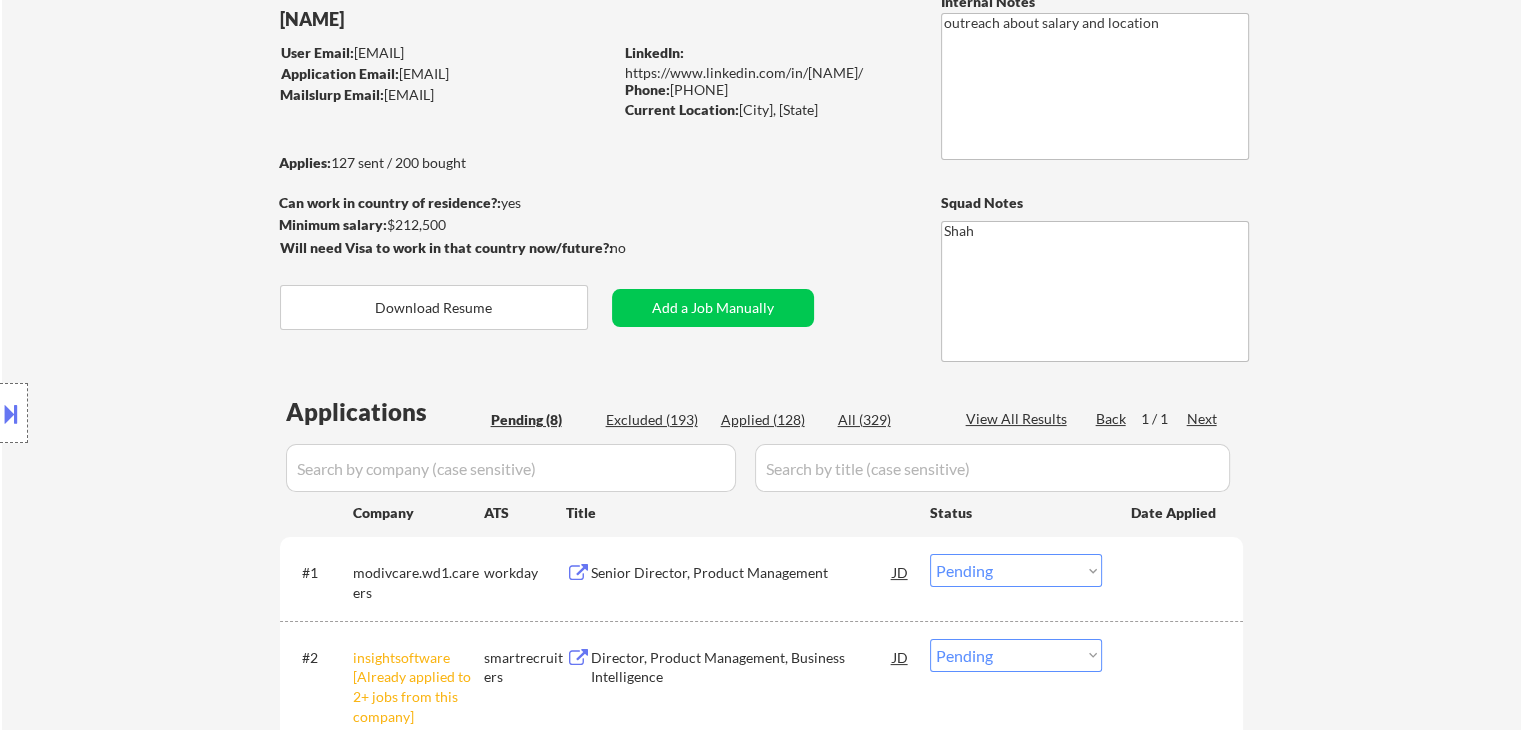 scroll, scrollTop: 0, scrollLeft: 0, axis: both 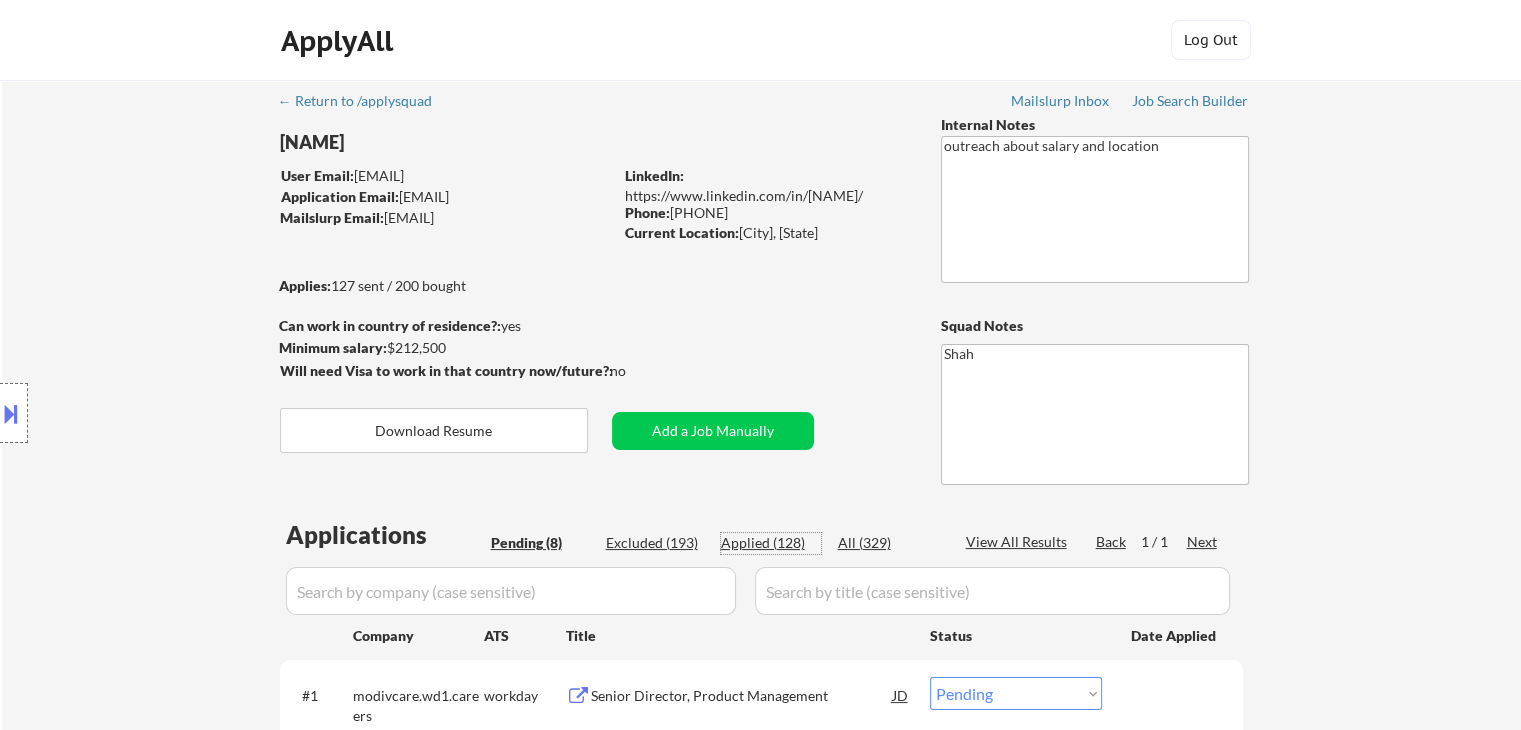 click on "Applied (128)" at bounding box center (771, 543) 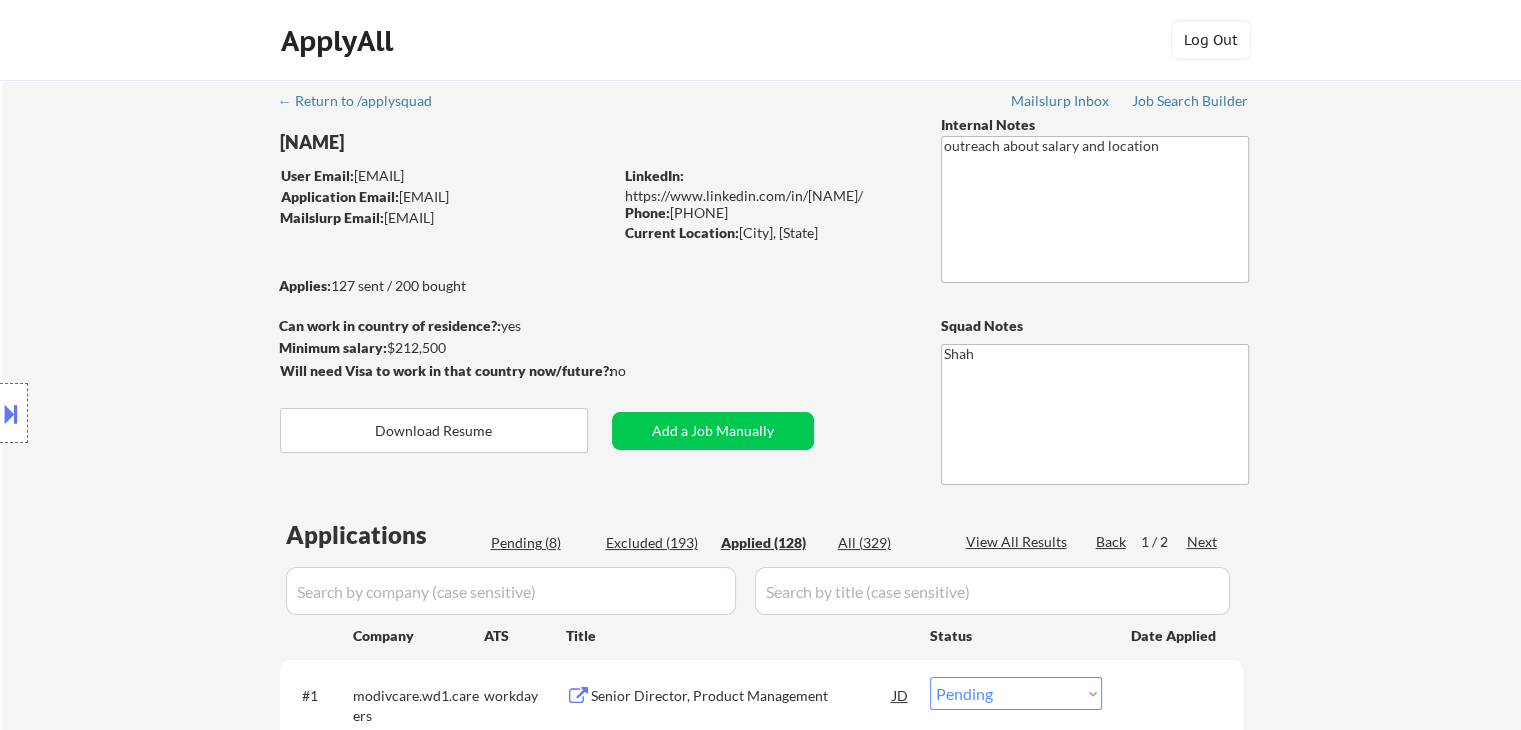 select on ""applied"" 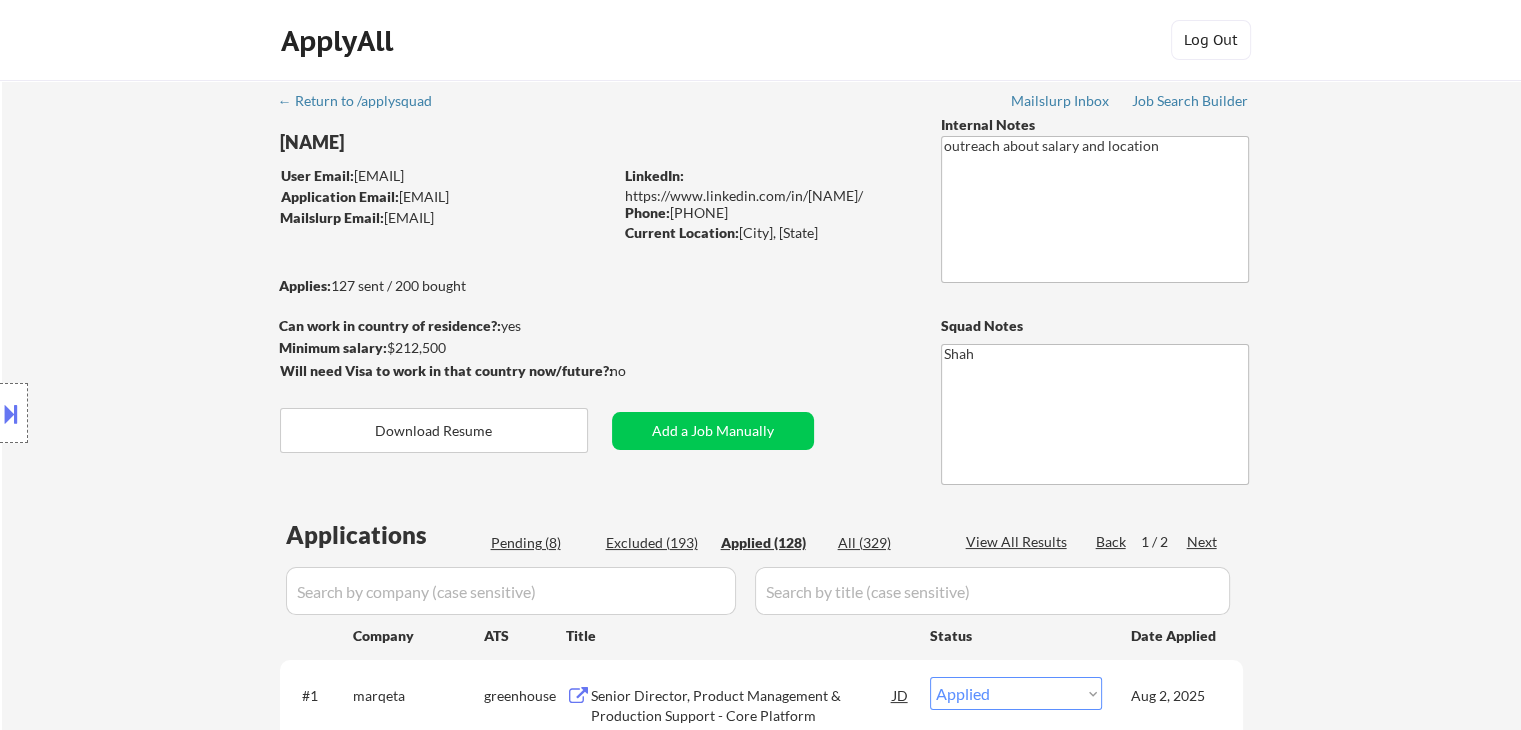click on "← Return to /applysquad Mailslurp Inbox Job Search Builder [NAME] User Email: [EMAIL] Application Email: [EMAIL] Mailslurp Email: [EMAIL] LinkedIn: https://www.linkedin.com/in/[NAME]/
Phone: [PHONE] Current Location: [City], [State] Applies: 127 sent / 200 bought Internal Notes outreach about salary and location Can work in country of residence?: yes Squad Notes Minimum salary: $212,500 Will need Visa to work in that country now/future?: no Download Resume Add a Job Manually Shah Applications Pending (8) Excluded (193) Applied (128) All (329) View All Results Back 1 / 2
Next Company ATS Title Status Date Applied #1 marqeta greenhouse Senior Director, Product Management & Production Support - Core Platform JD Choose an option... Pending Applied Excluded (Questions) Excluded (Expired) Excluded (Location) Excluded (Bad Match) Excluded (Blocklist) Excluded (Salary) Excluded (Other) Aug 2, 2025 #2 pinterest greenhouse JD Pending" at bounding box center [761, 715] 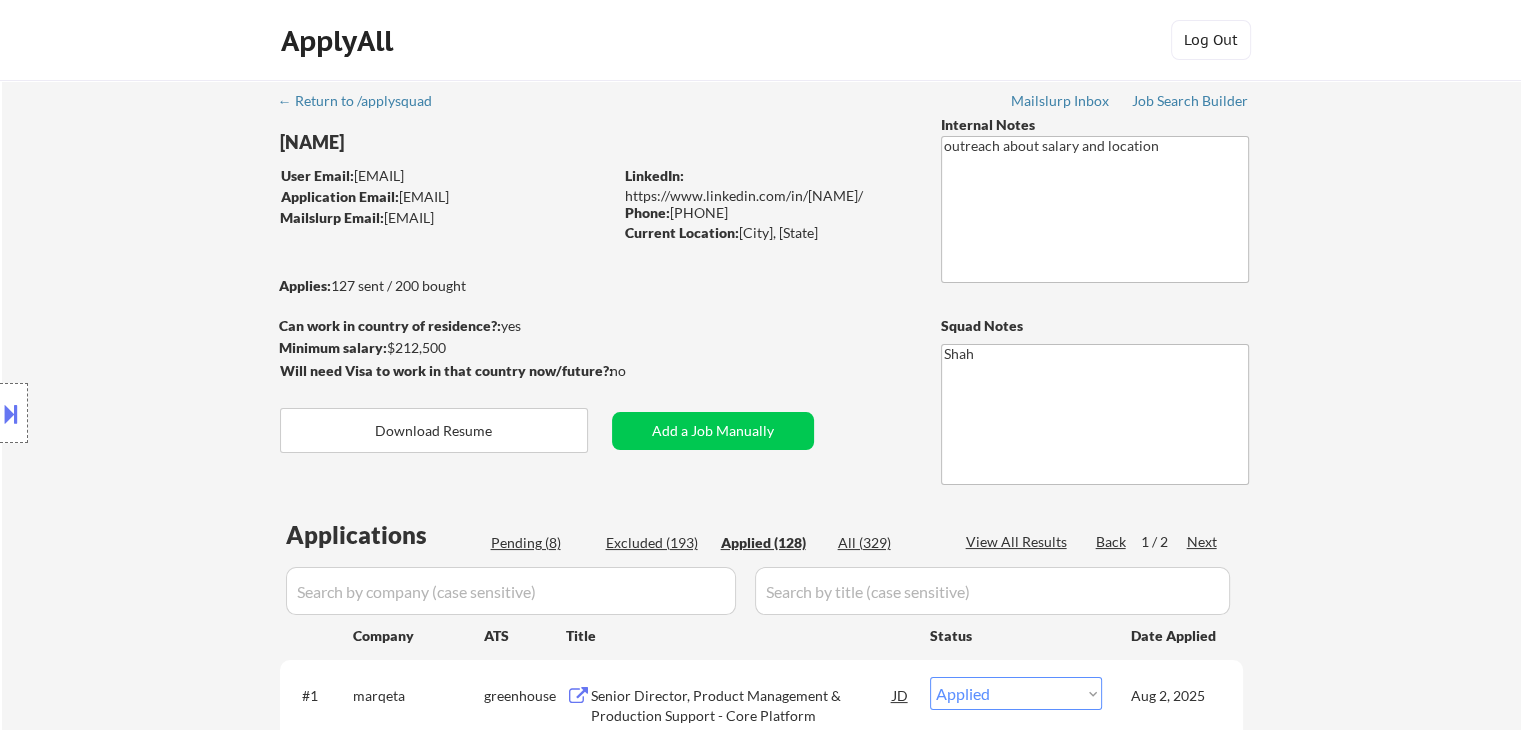 select on ""applied"" 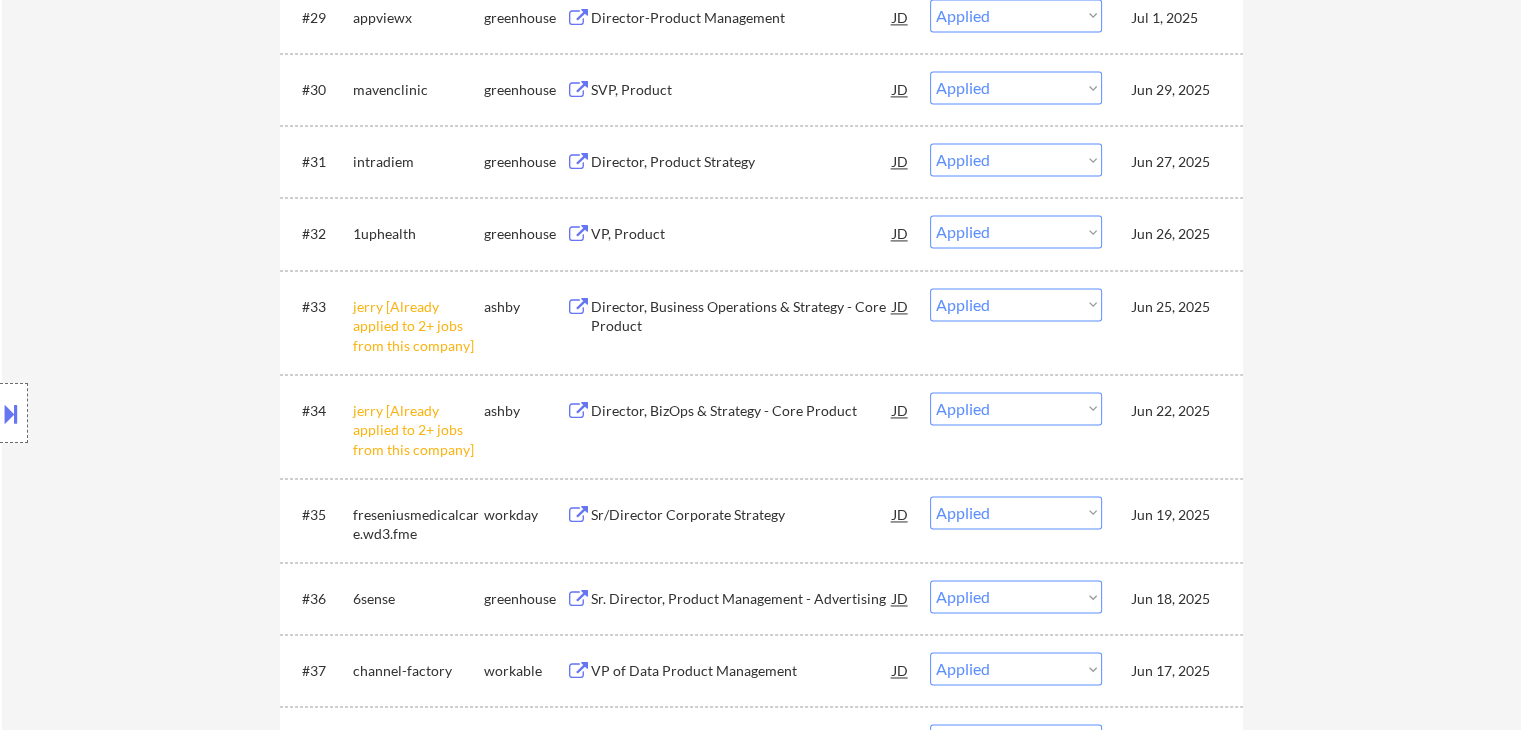 scroll, scrollTop: 3332, scrollLeft: 0, axis: vertical 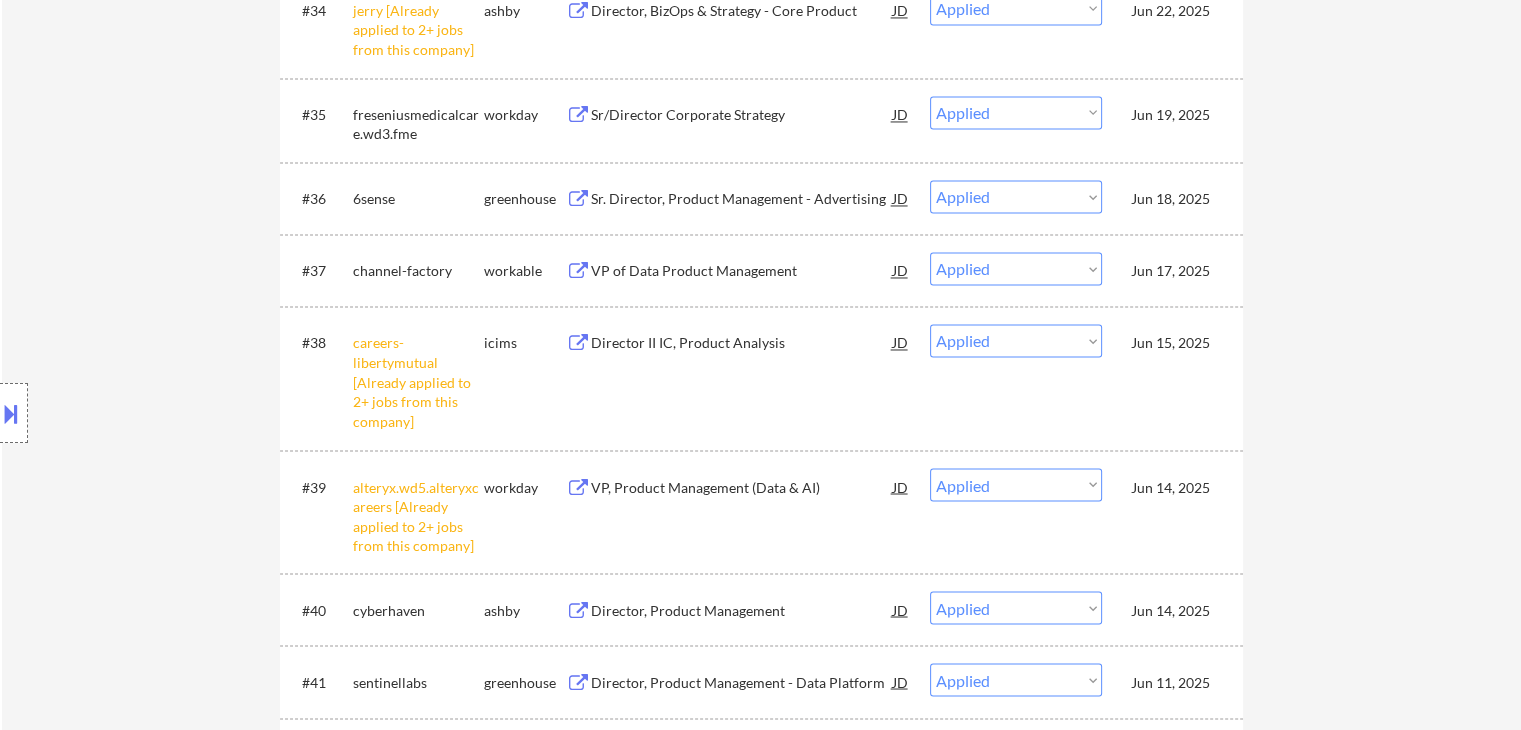 click at bounding box center [11, 413] 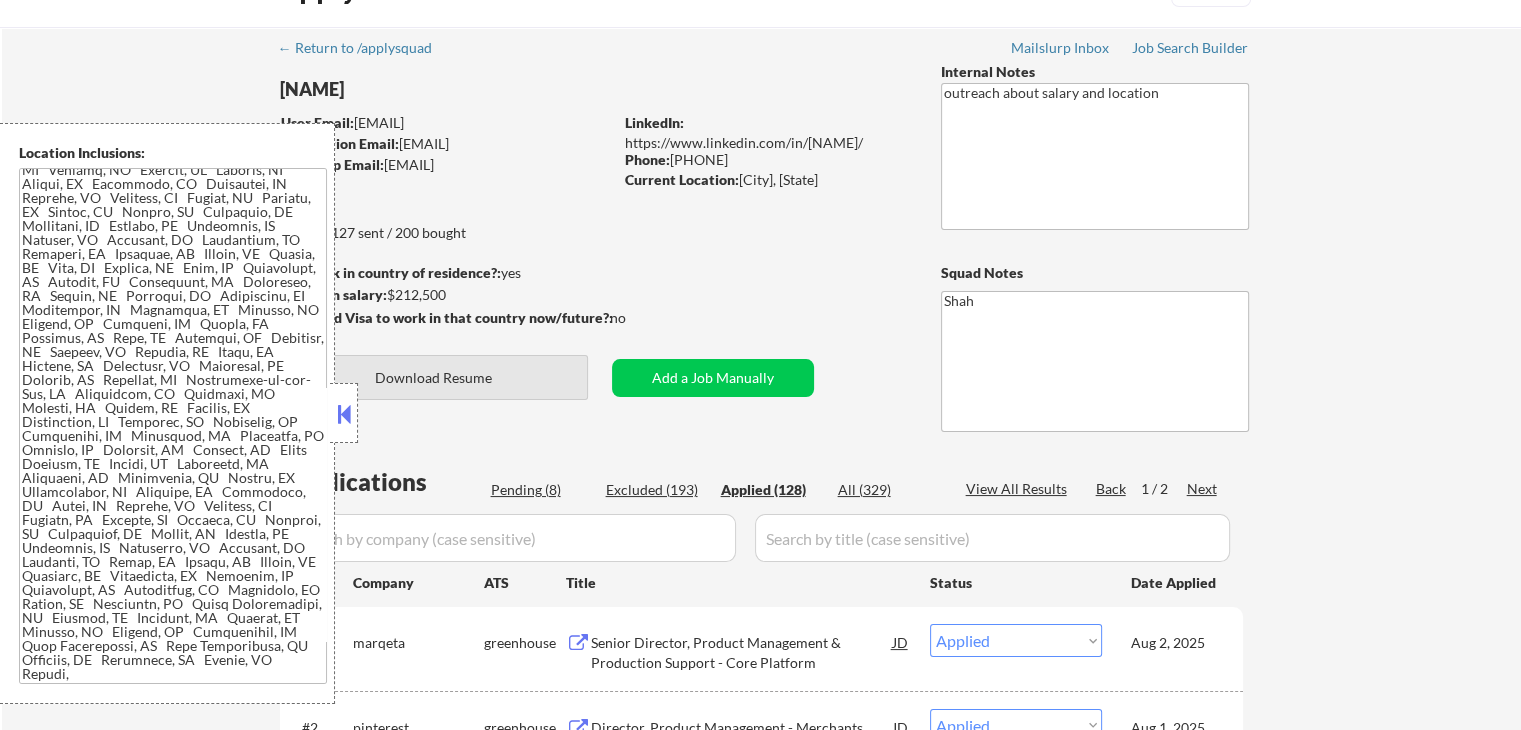 scroll, scrollTop: 0, scrollLeft: 0, axis: both 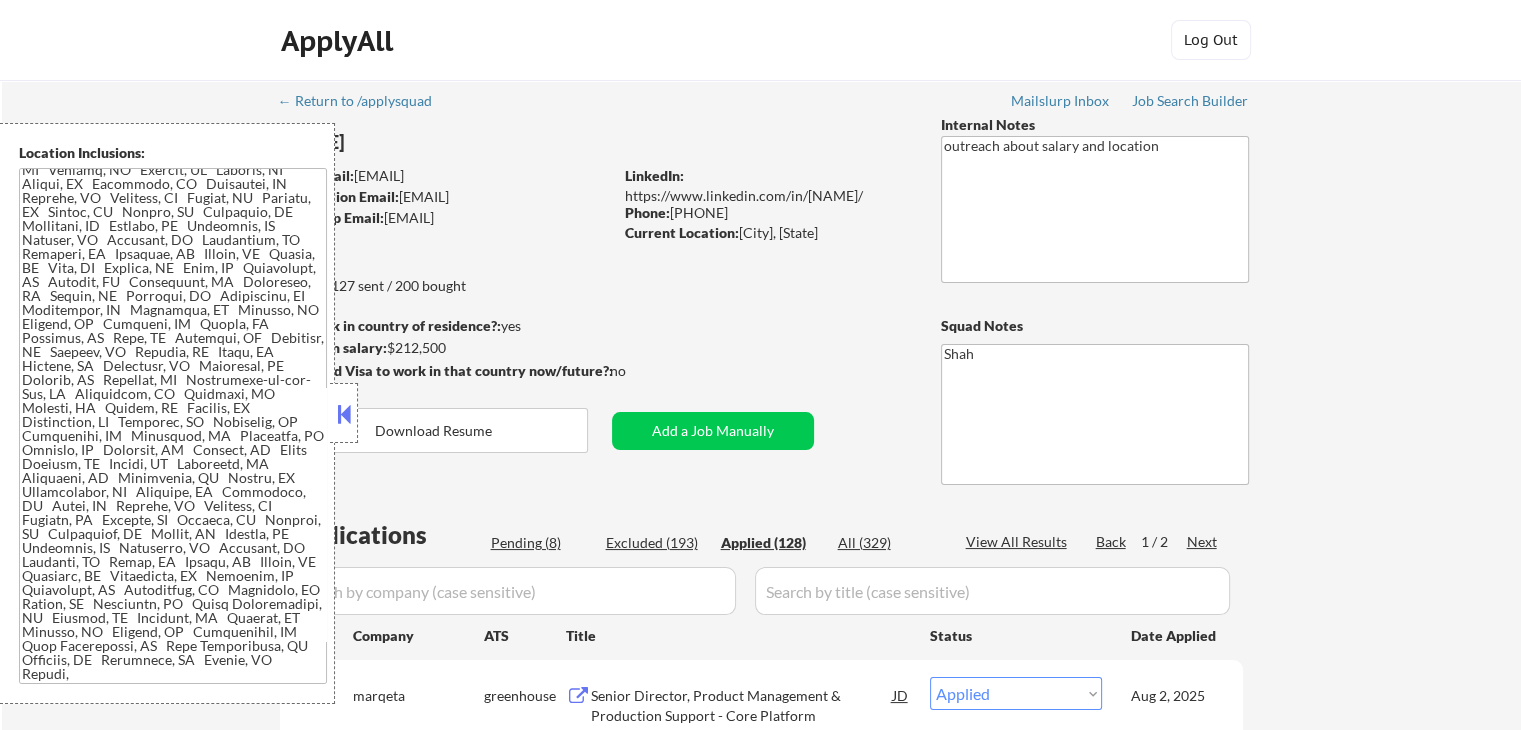 click on "Pending (8)" at bounding box center [541, 543] 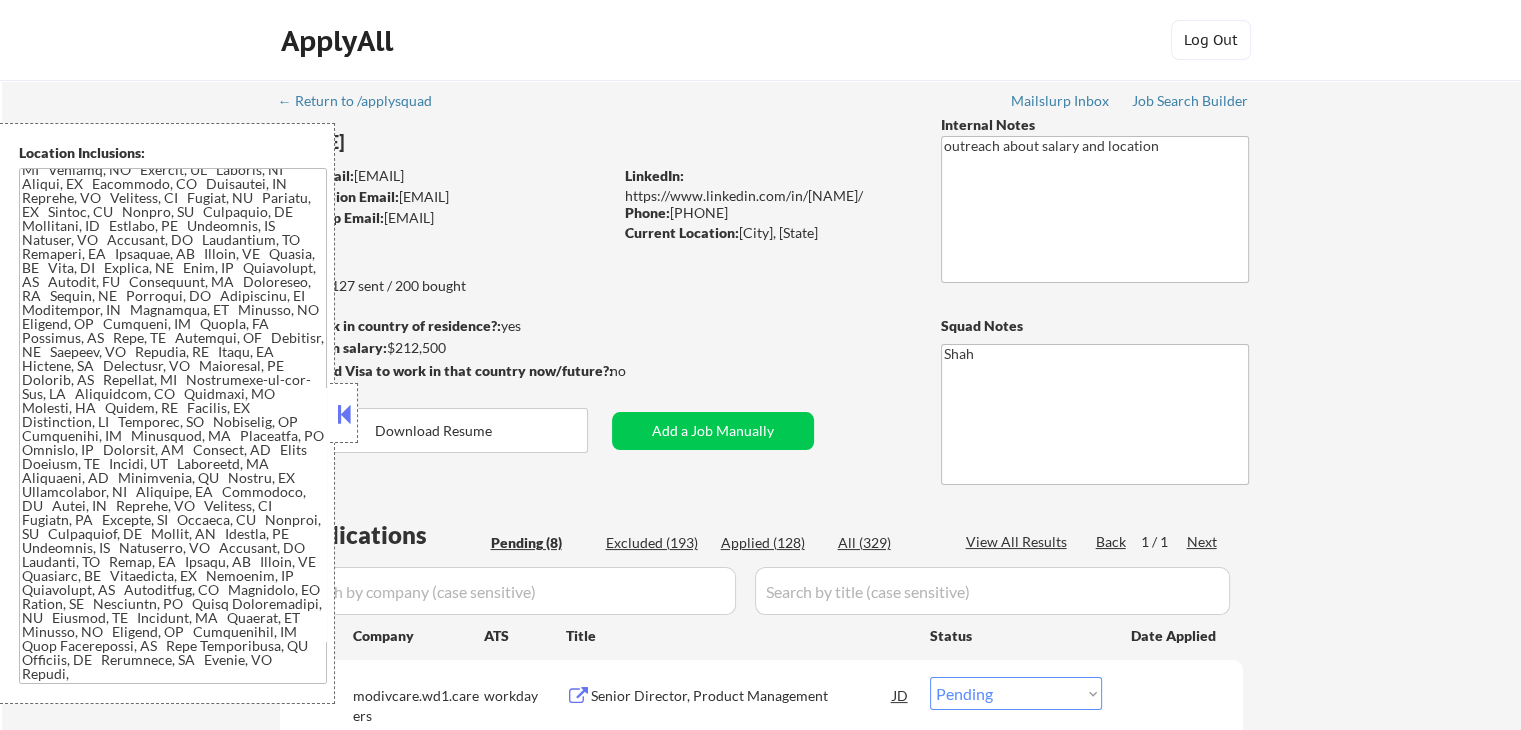 click at bounding box center [344, 414] 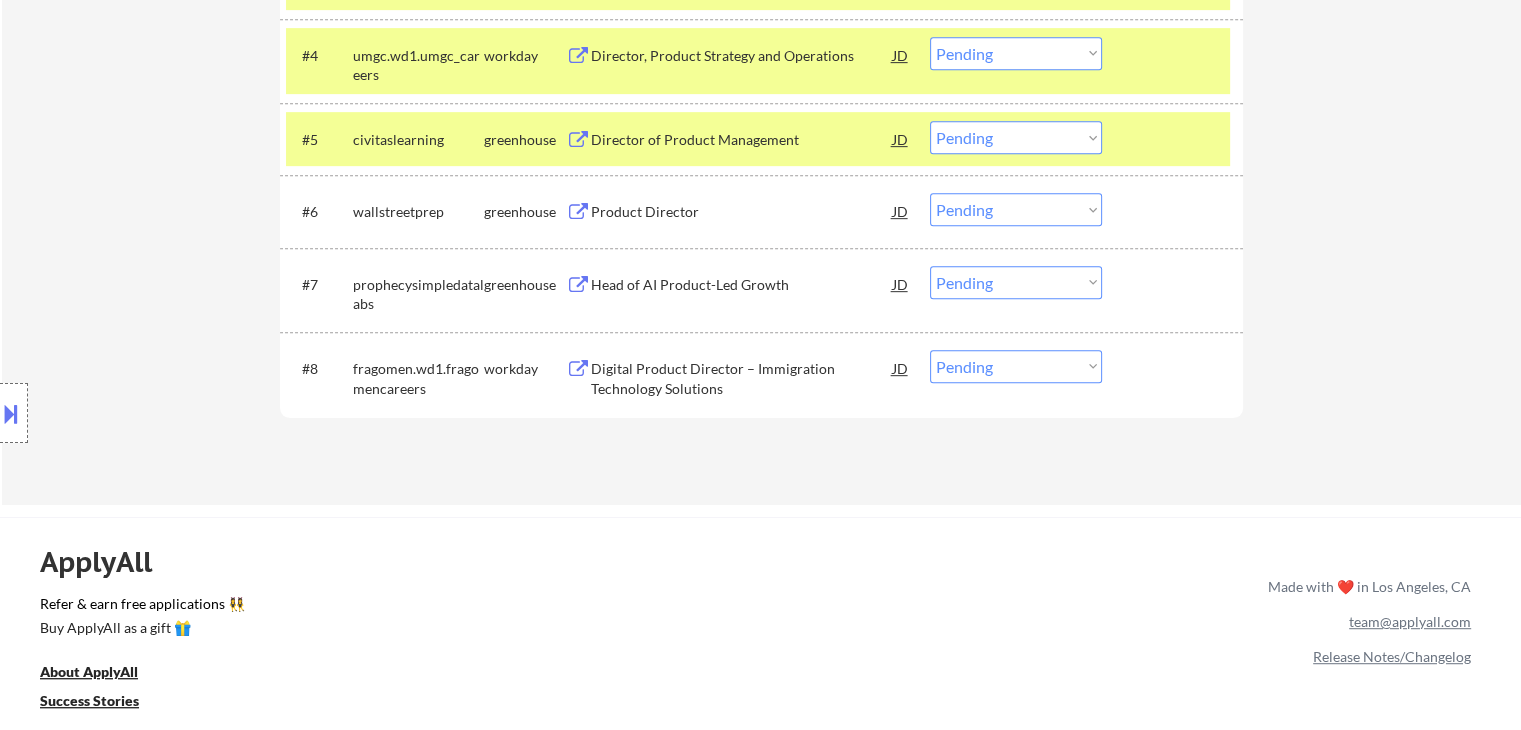 scroll, scrollTop: 900, scrollLeft: 0, axis: vertical 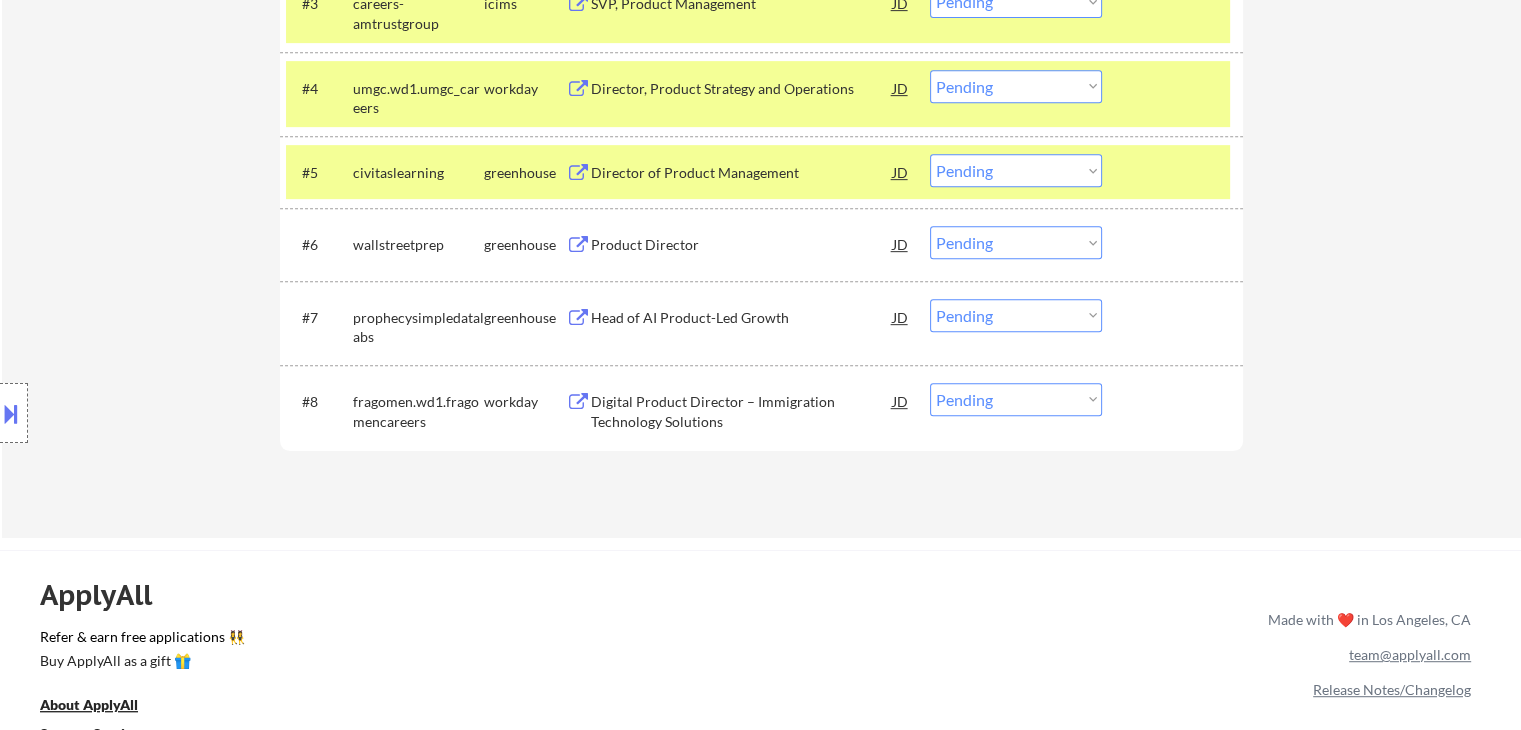 click on "Product Director" at bounding box center [742, 245] 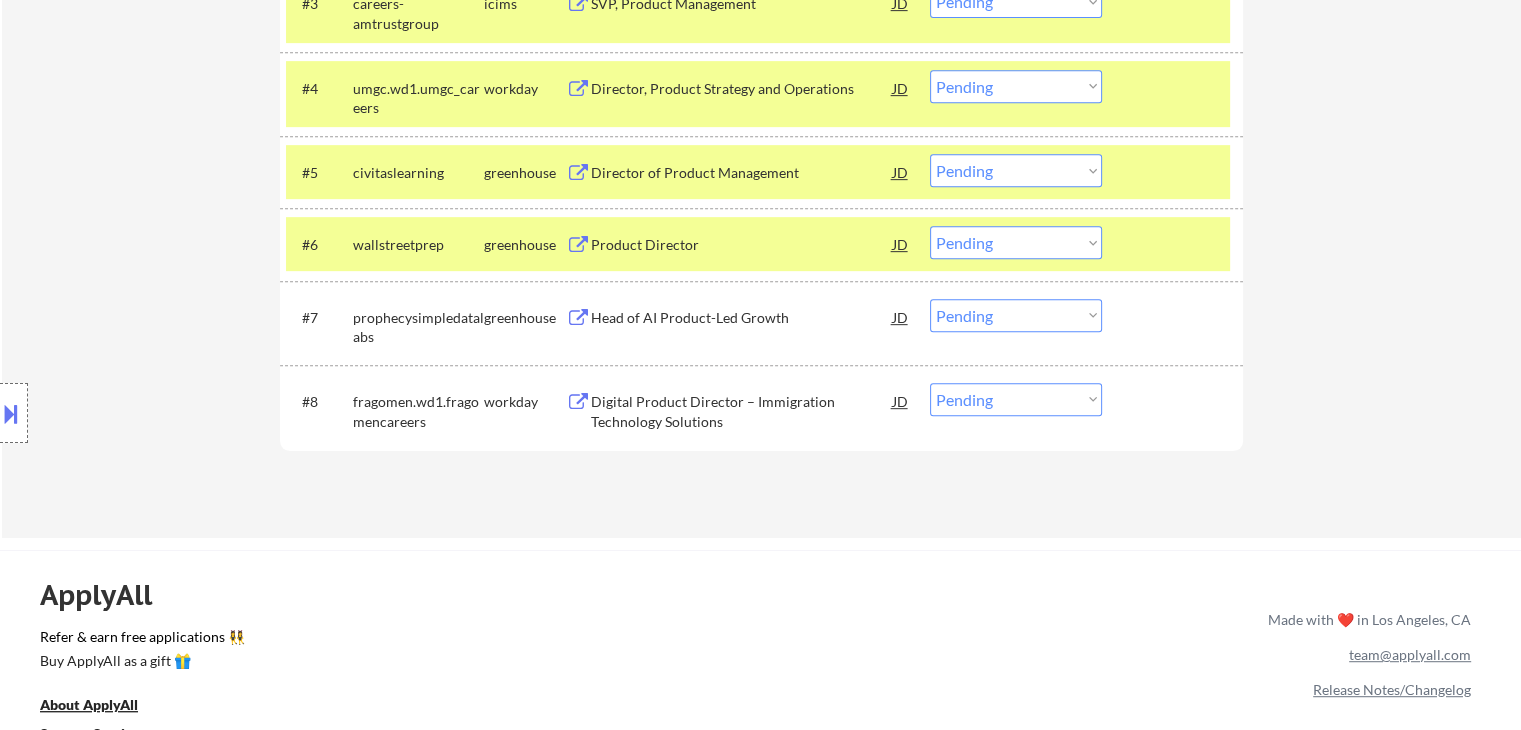 click on "Head of AI Product-Led Growth" at bounding box center [742, 318] 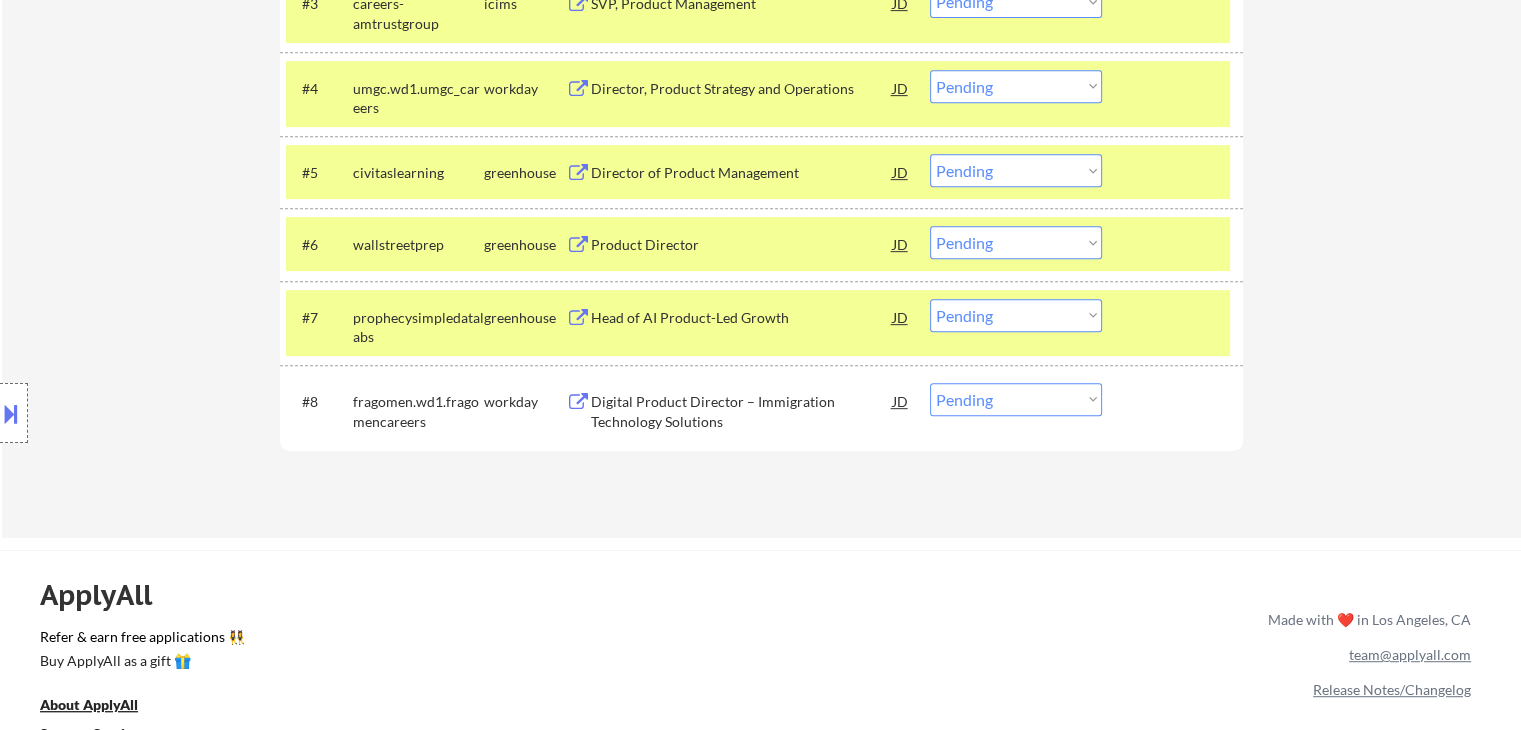 click on "Digital Product Director – Immigration Technology Solutions" at bounding box center (742, 411) 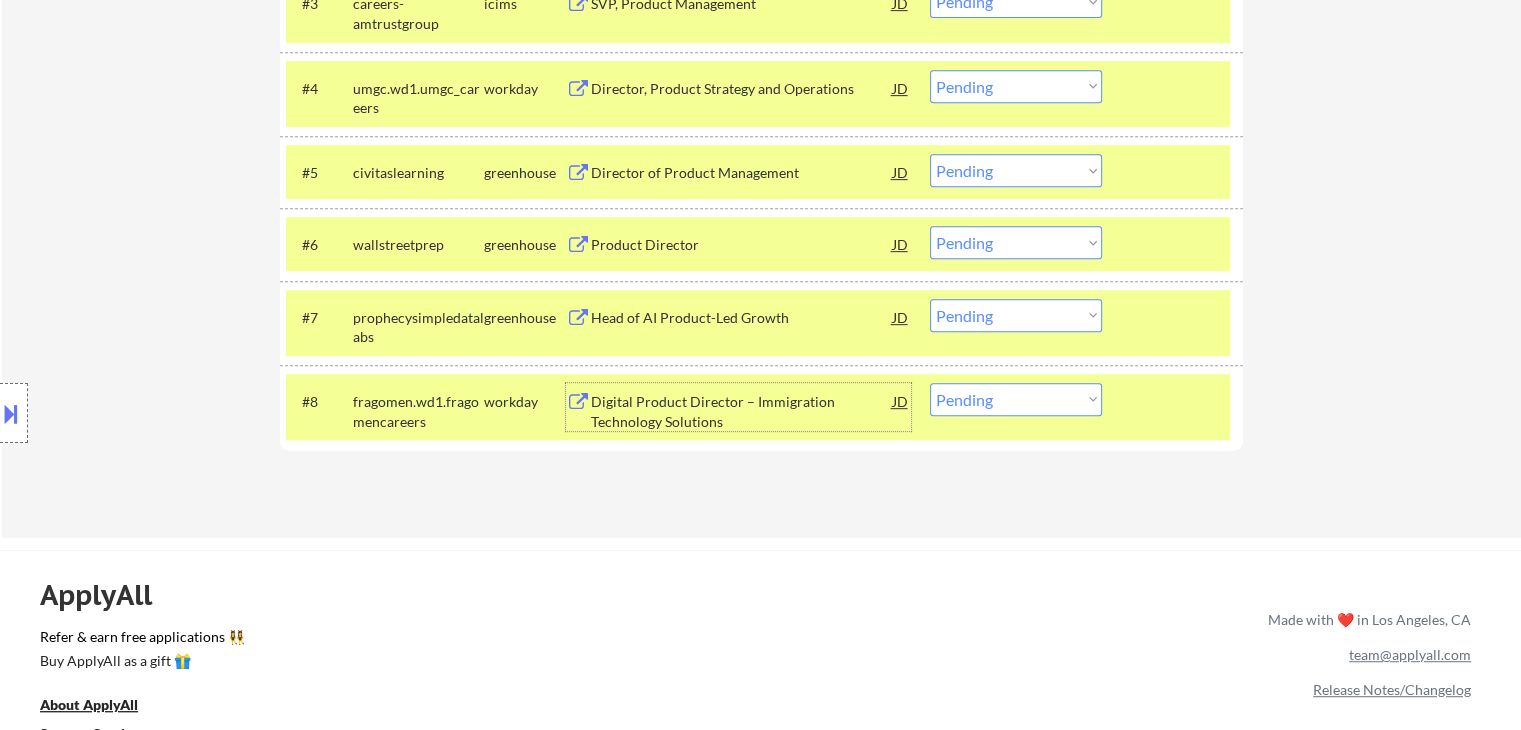 click at bounding box center (11, 413) 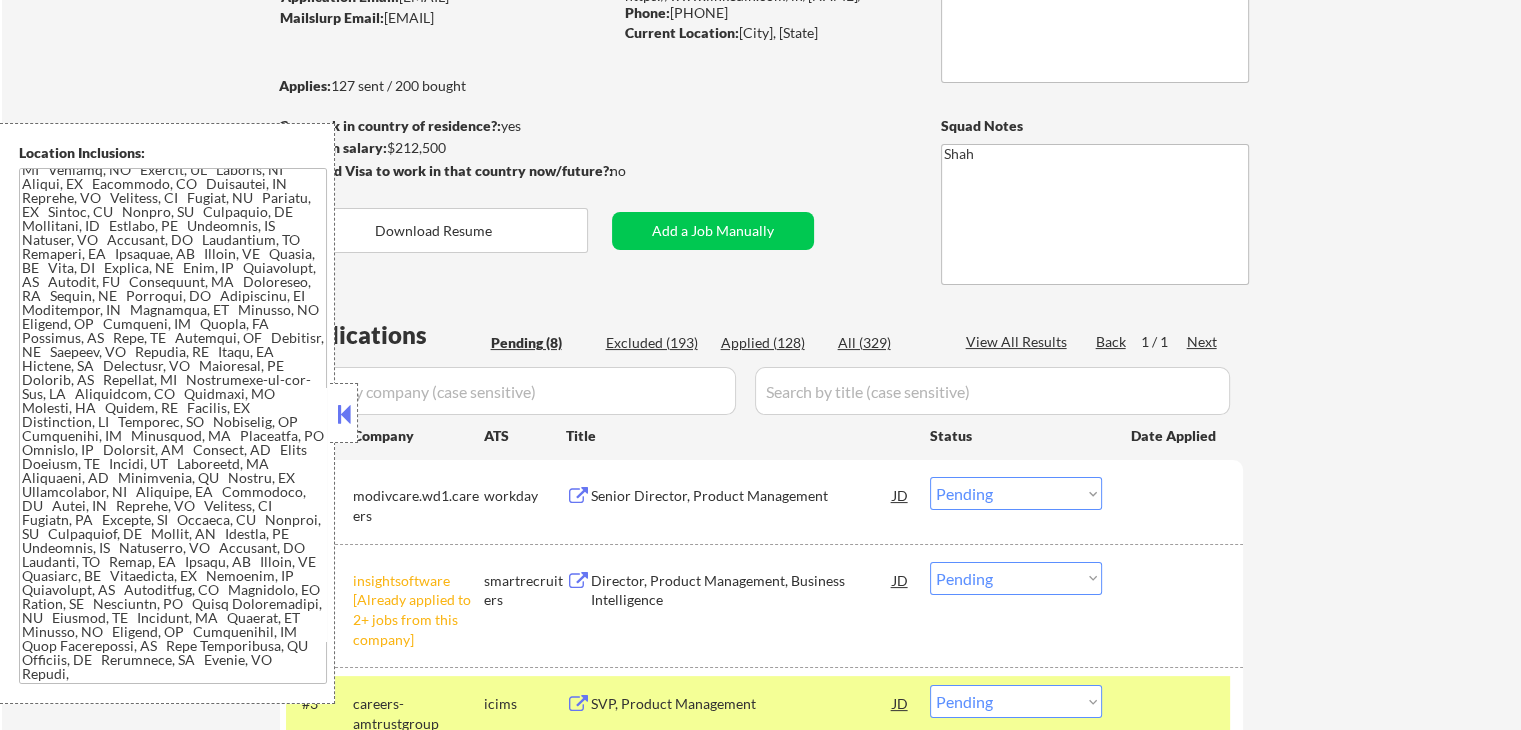 scroll, scrollTop: 936, scrollLeft: 0, axis: vertical 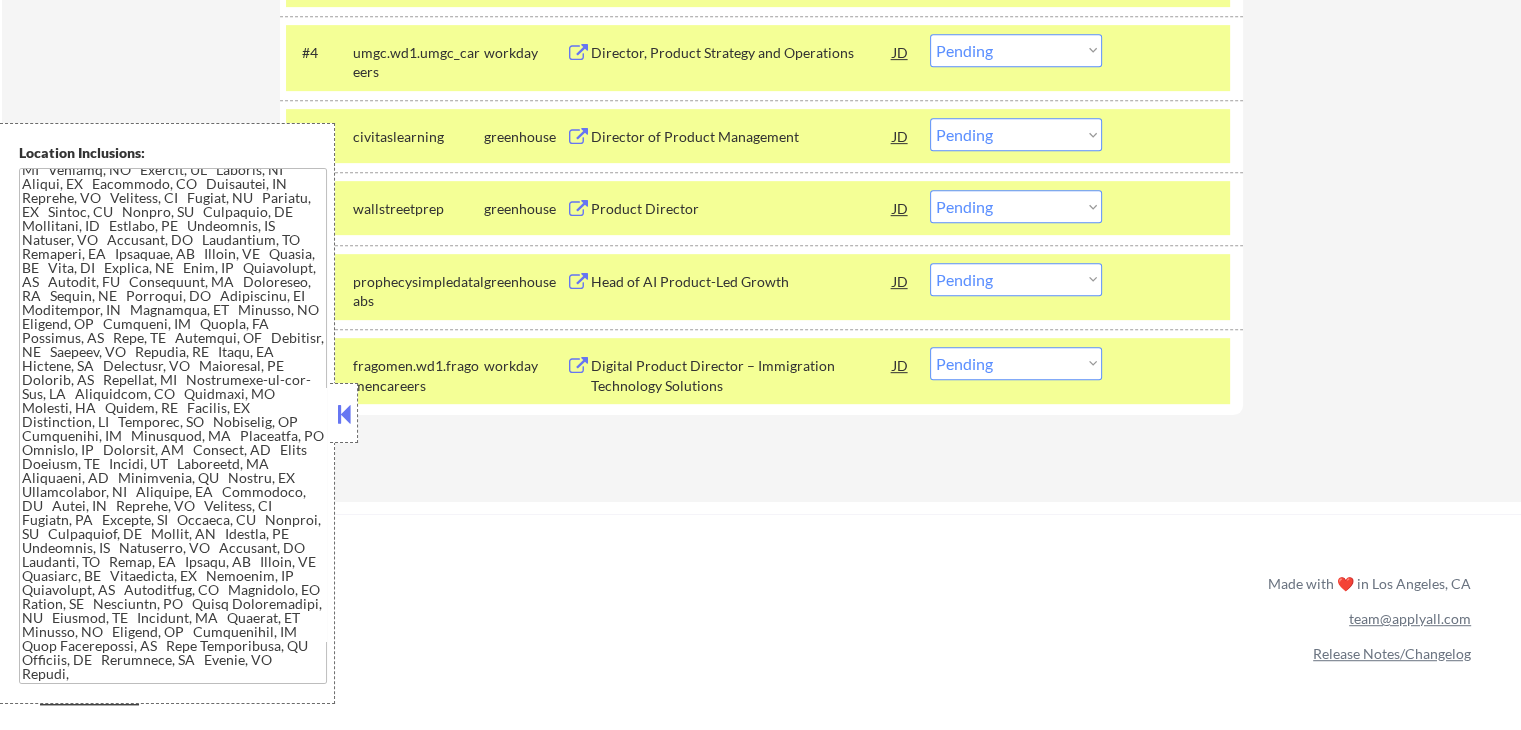click on "Choose an option... Pending Applied Excluded (Questions) Excluded (Expired) Excluded (Location) Excluded (Bad Match) Excluded (Blocklist) Excluded (Salary) Excluded (Other)" at bounding box center (1016, 363) 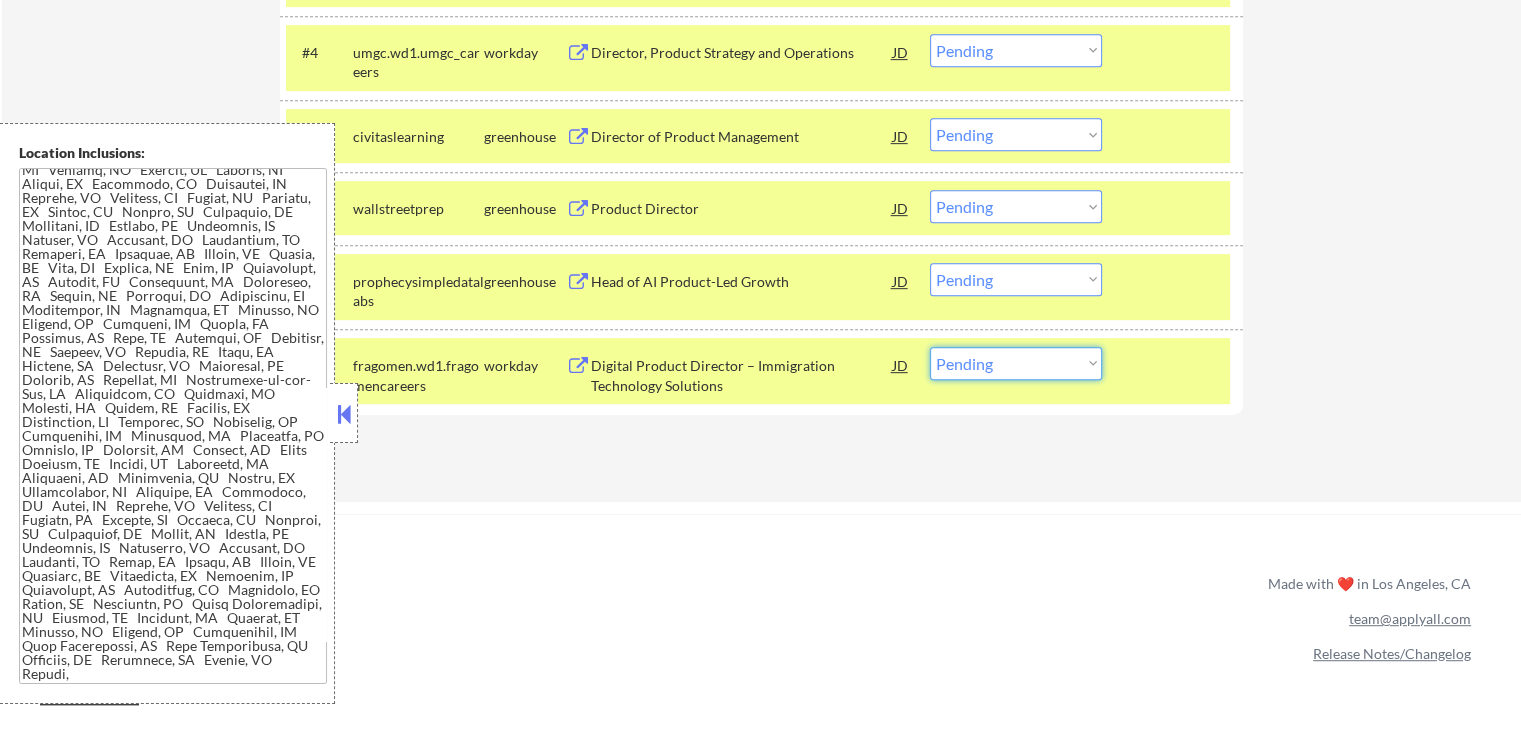 select on ""applied"" 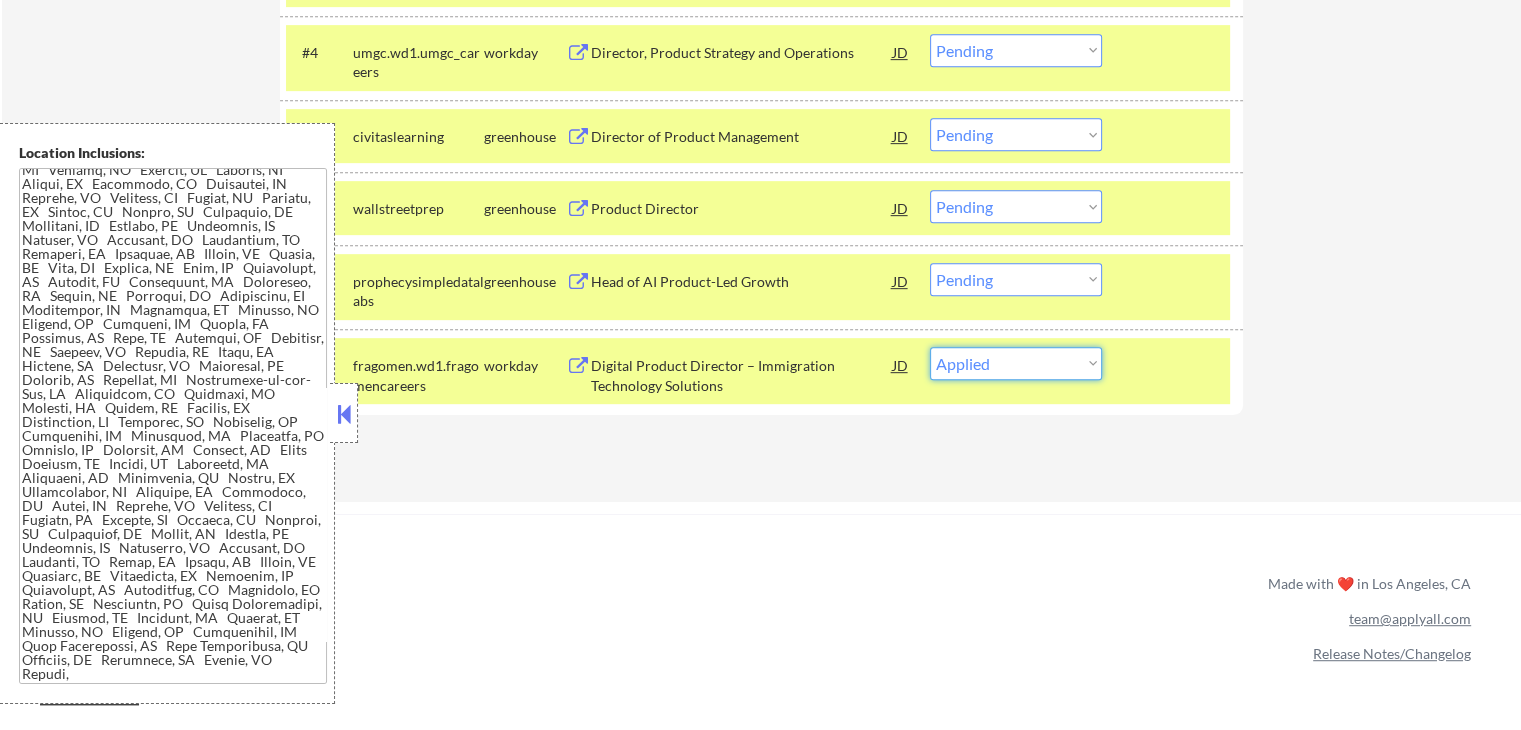 click on "Choose an option... Pending Applied Excluded (Questions) Excluded (Expired) Excluded (Location) Excluded (Bad Match) Excluded (Blocklist) Excluded (Salary) Excluded (Other)" at bounding box center (1016, 363) 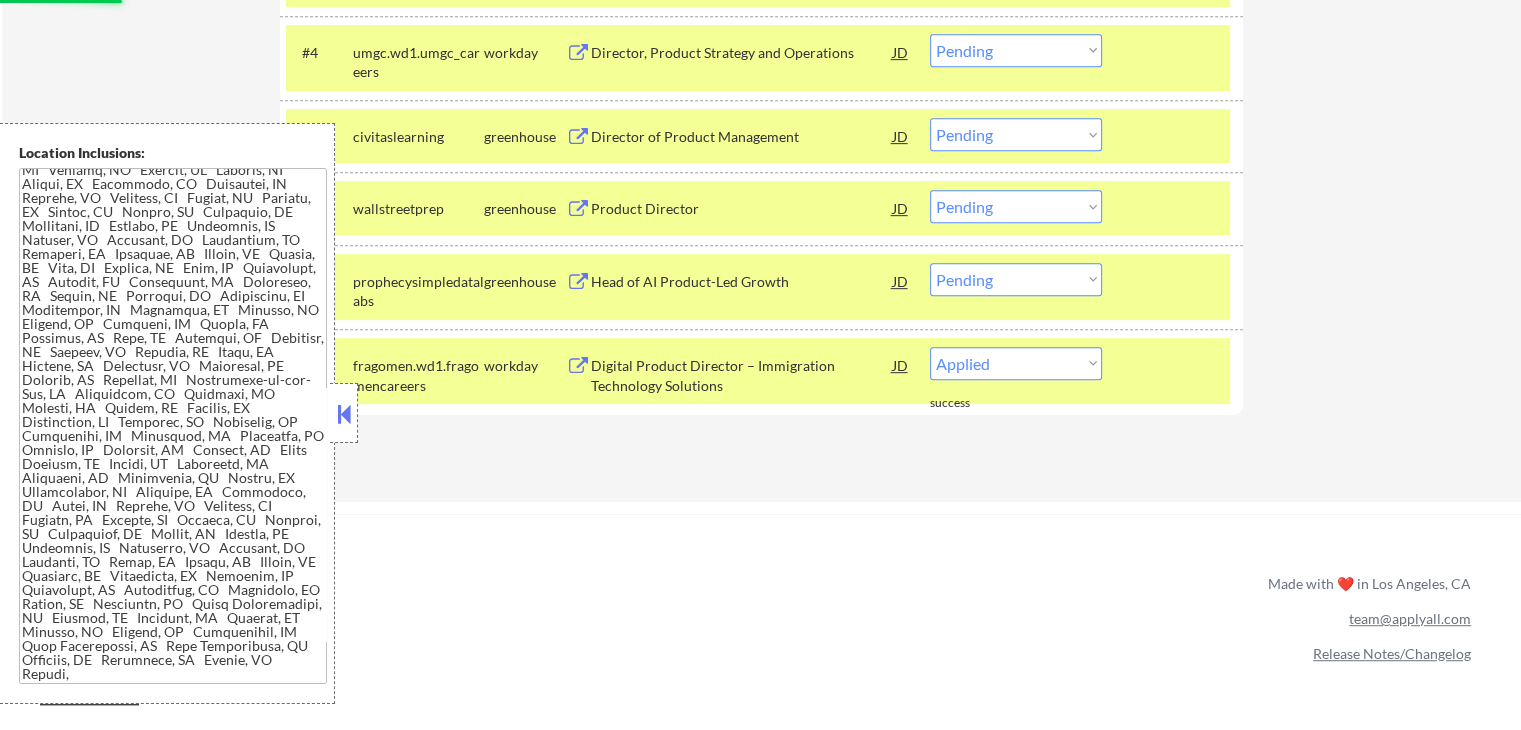 click at bounding box center [344, 413] 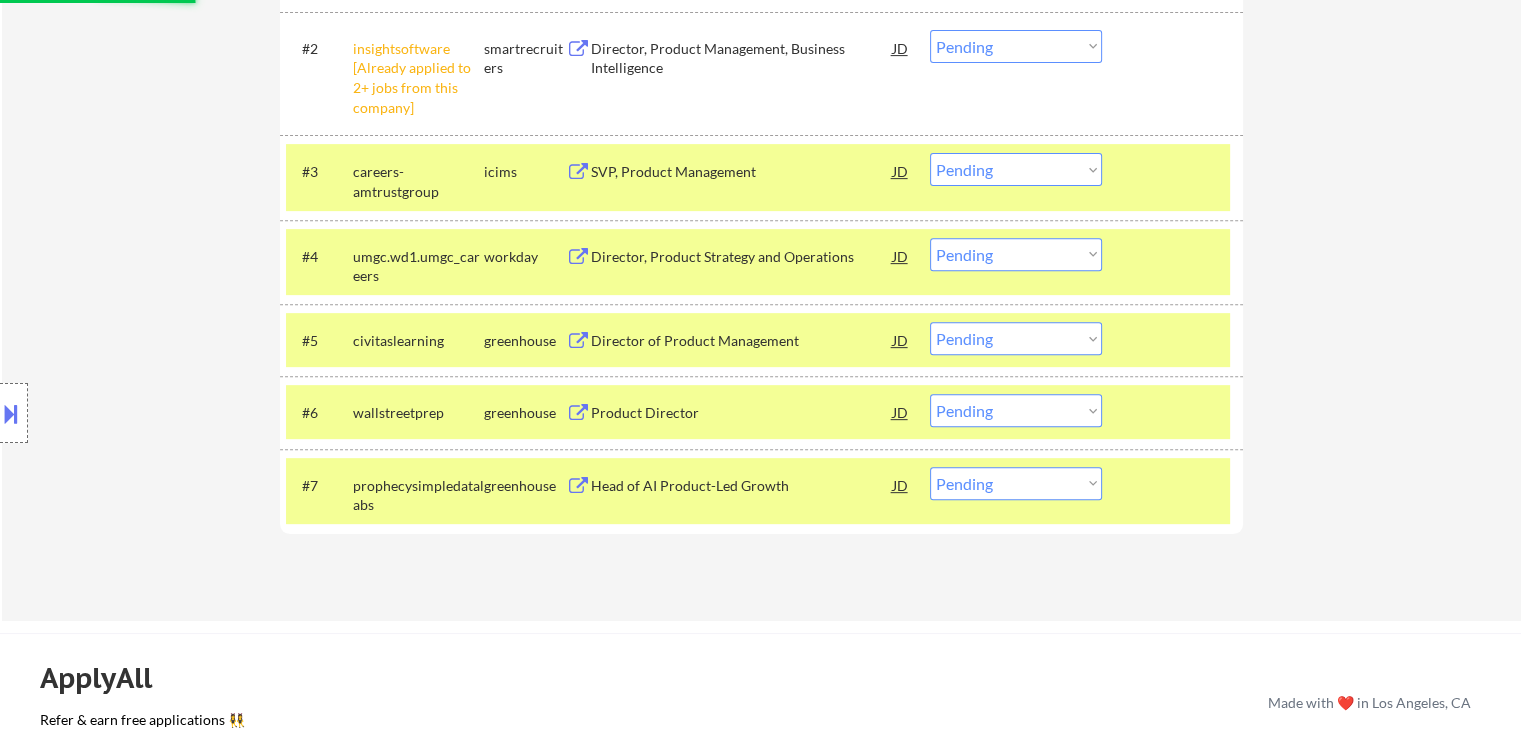 scroll, scrollTop: 736, scrollLeft: 0, axis: vertical 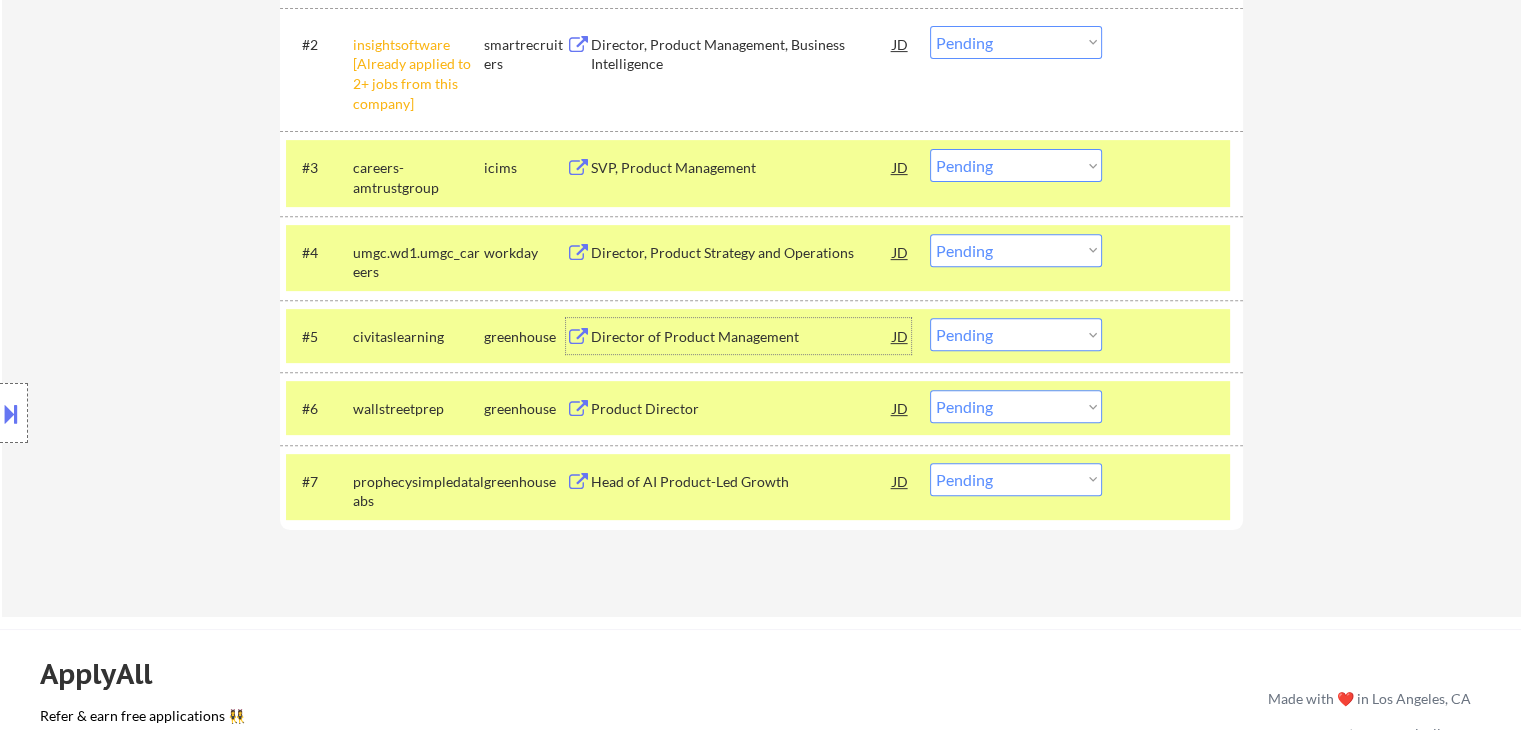click on "Director of Product Management" at bounding box center (742, 337) 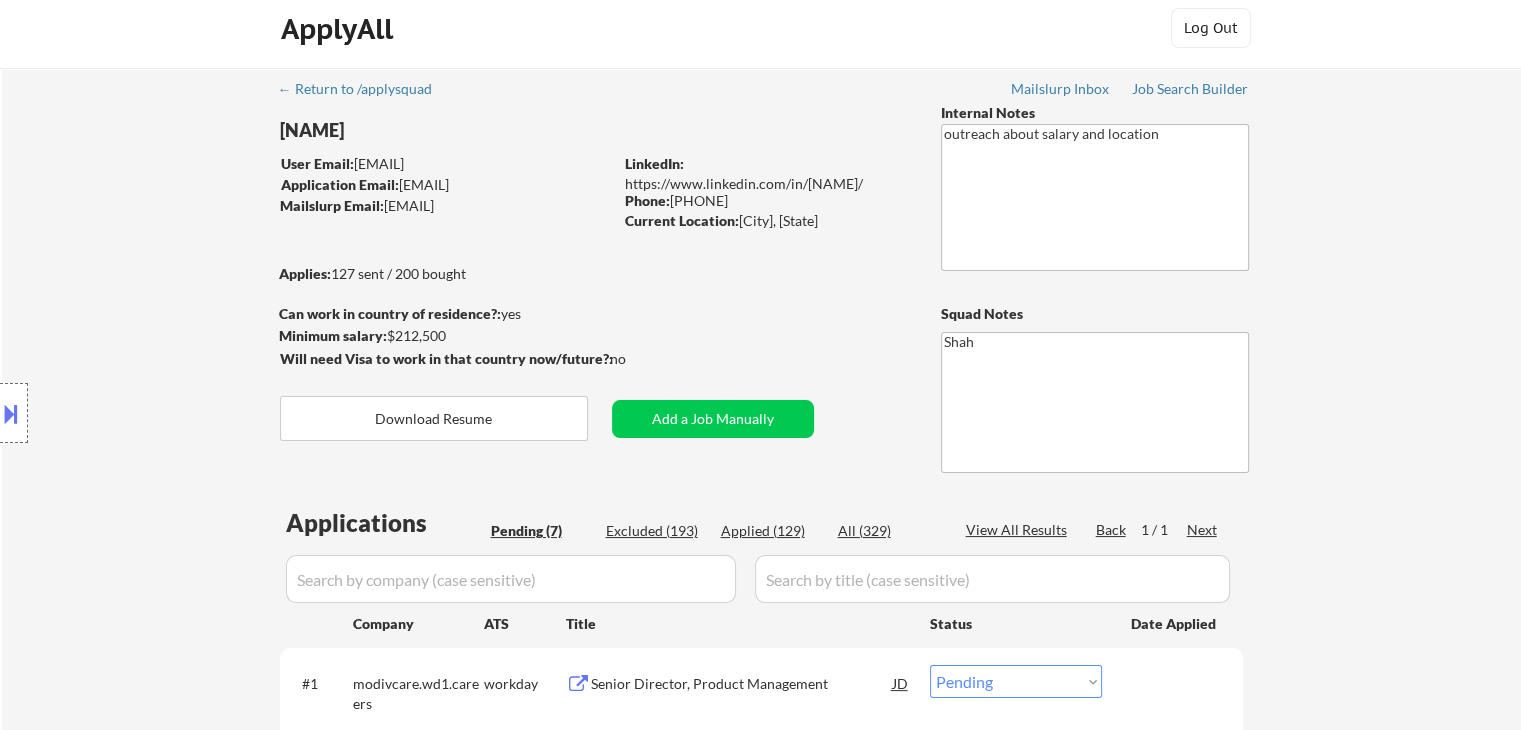 scroll, scrollTop: 0, scrollLeft: 0, axis: both 